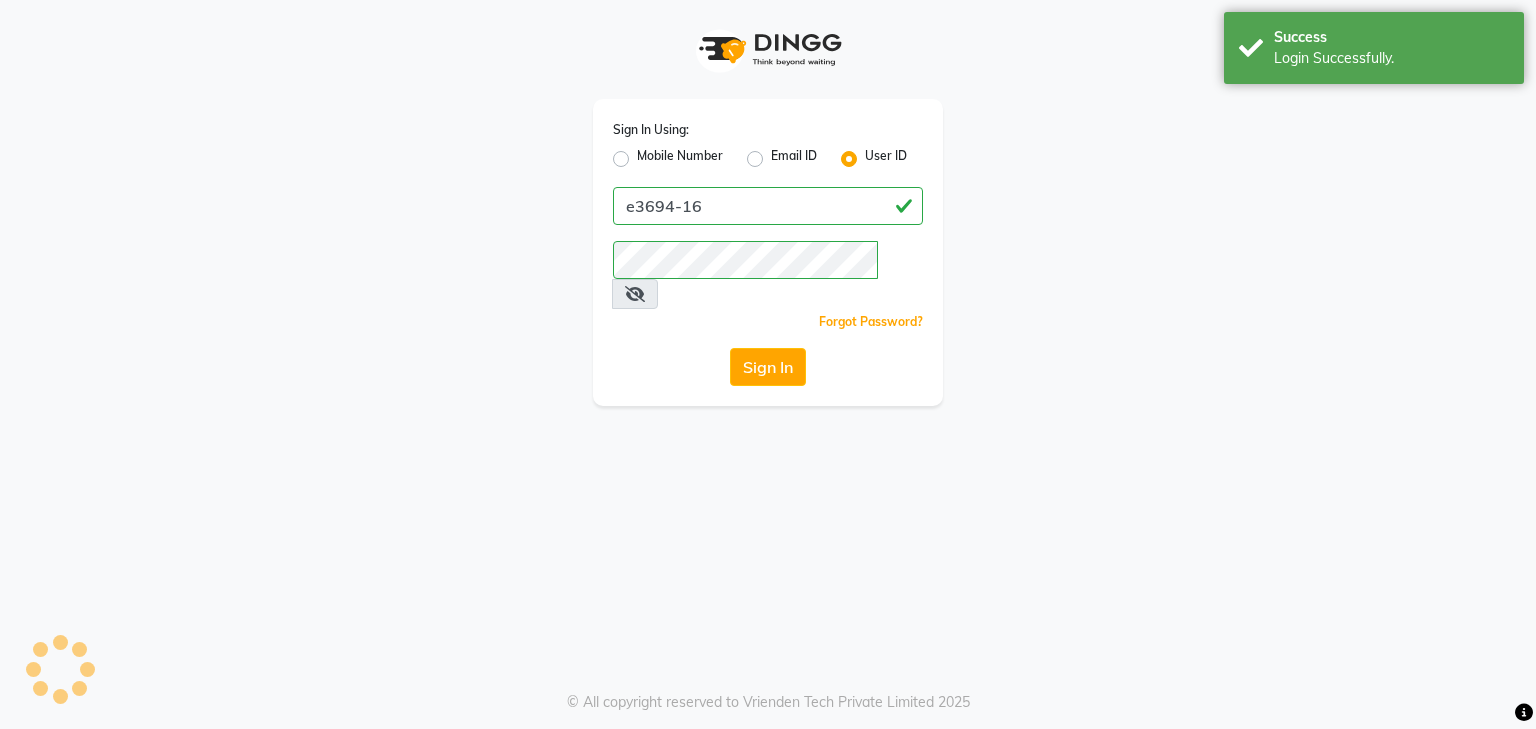 scroll, scrollTop: 0, scrollLeft: 0, axis: both 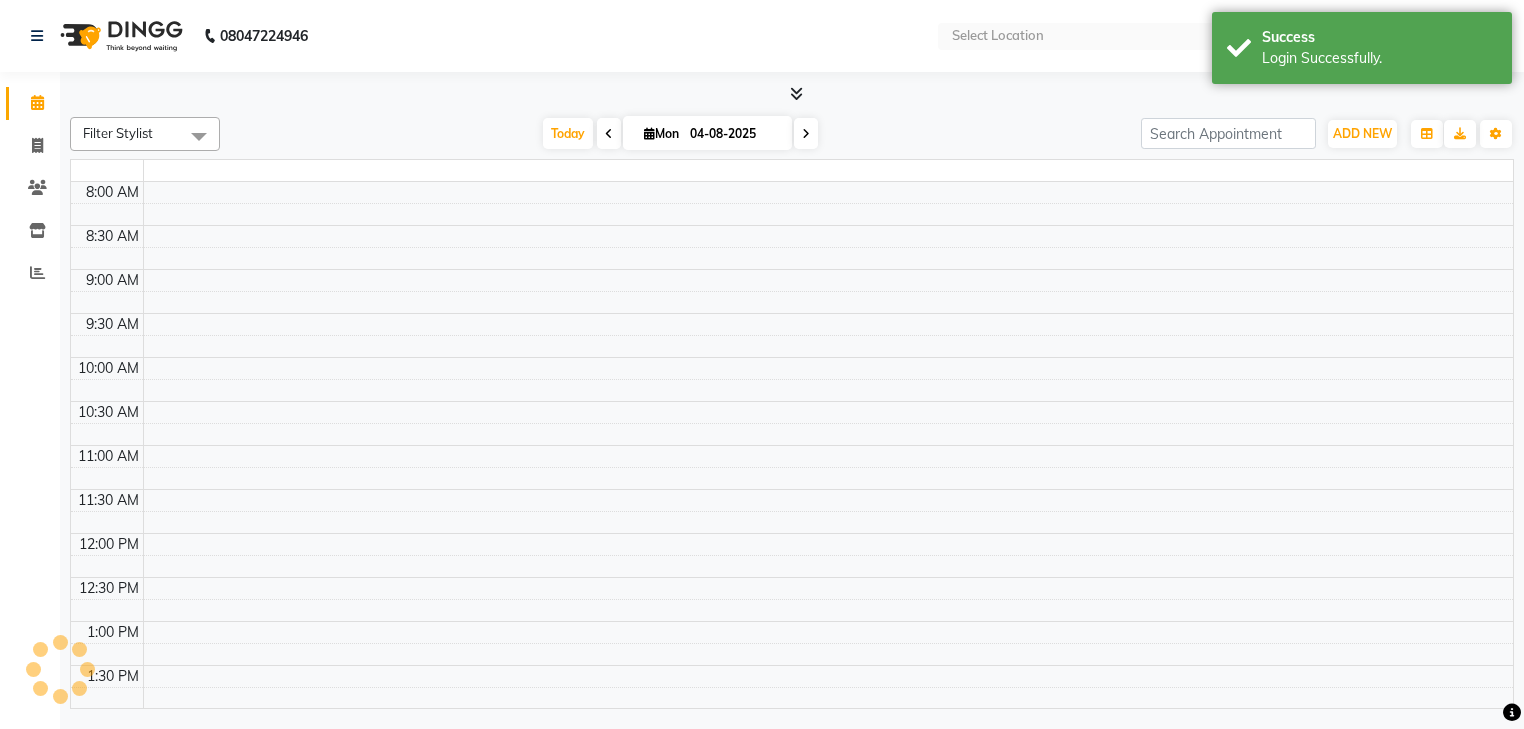 select on "en" 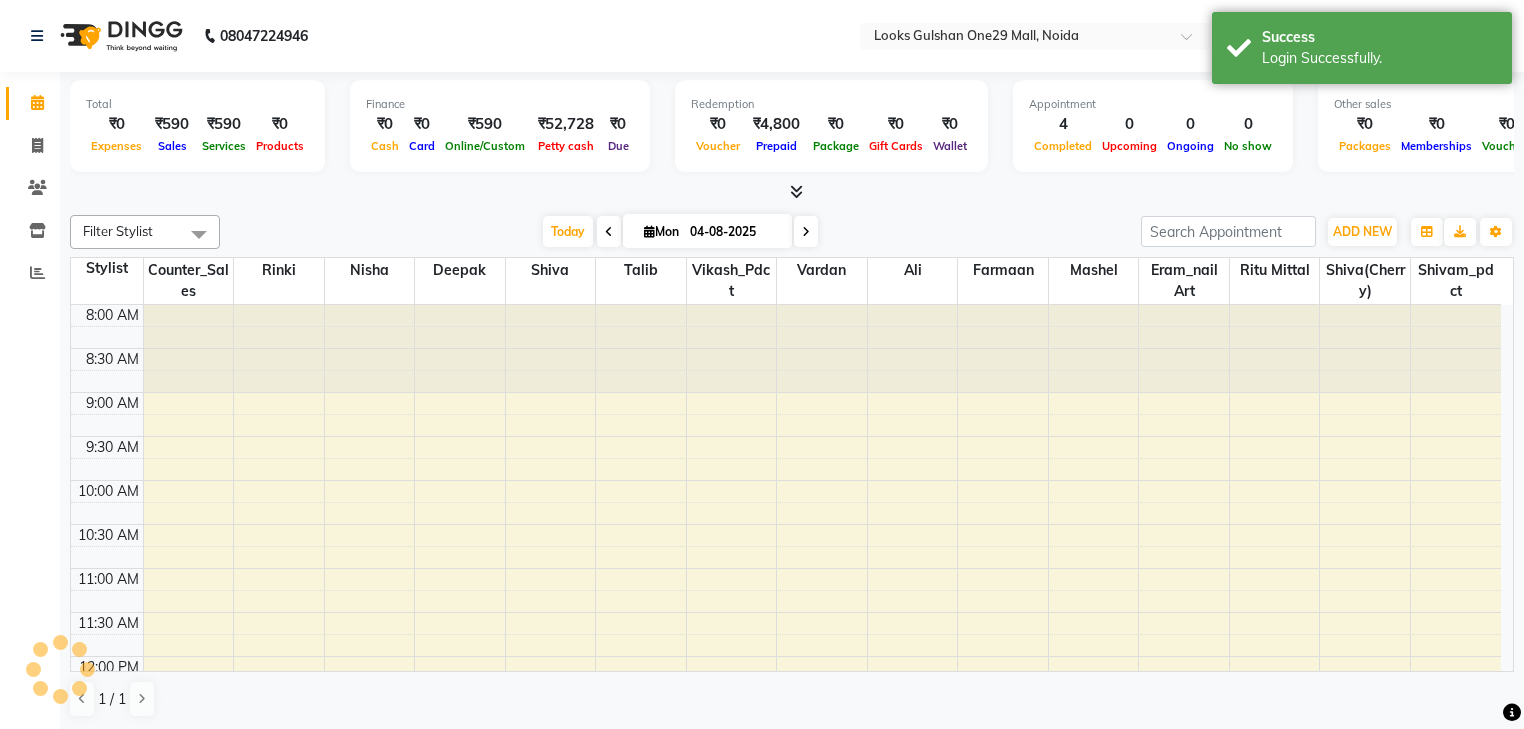 scroll, scrollTop: 0, scrollLeft: 0, axis: both 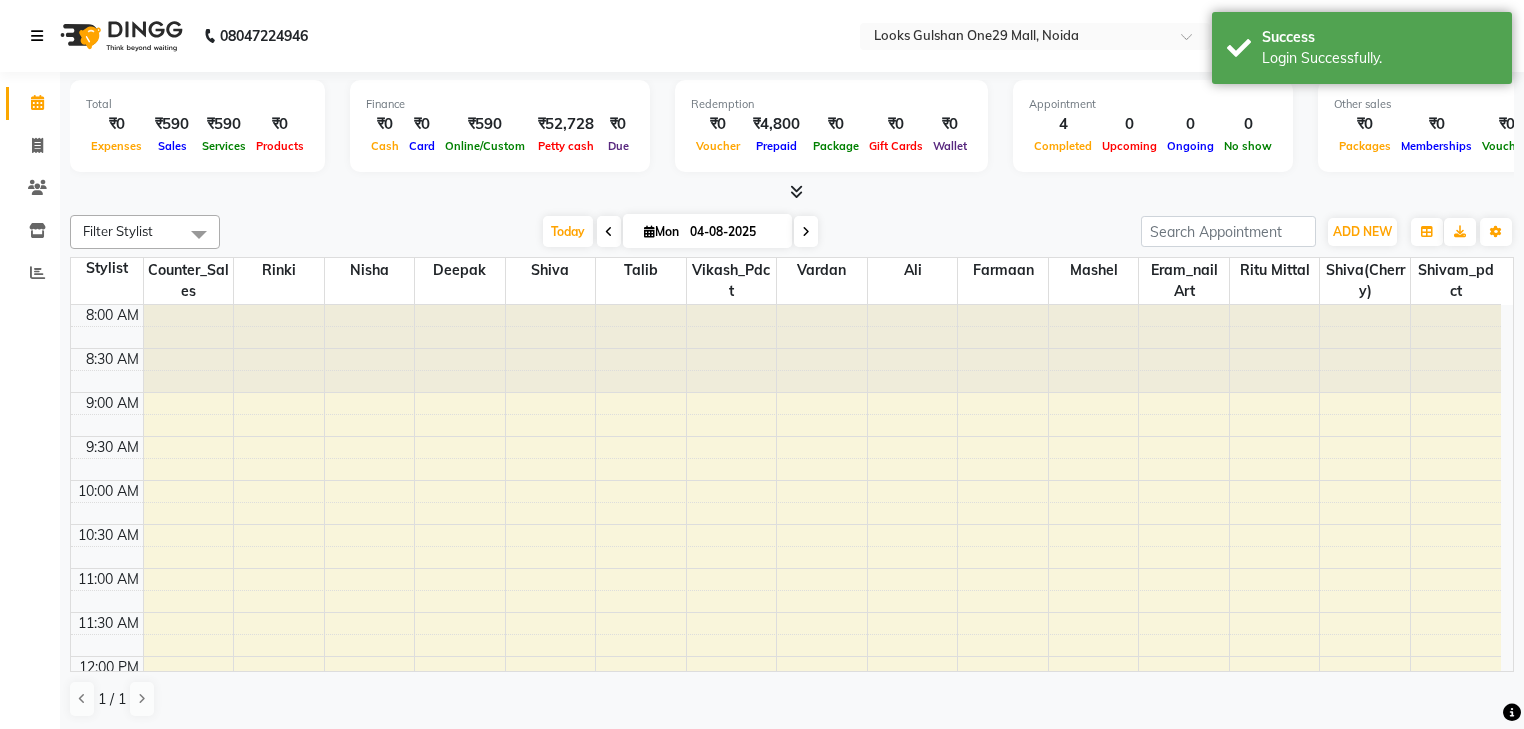 click at bounding box center (37, 36) 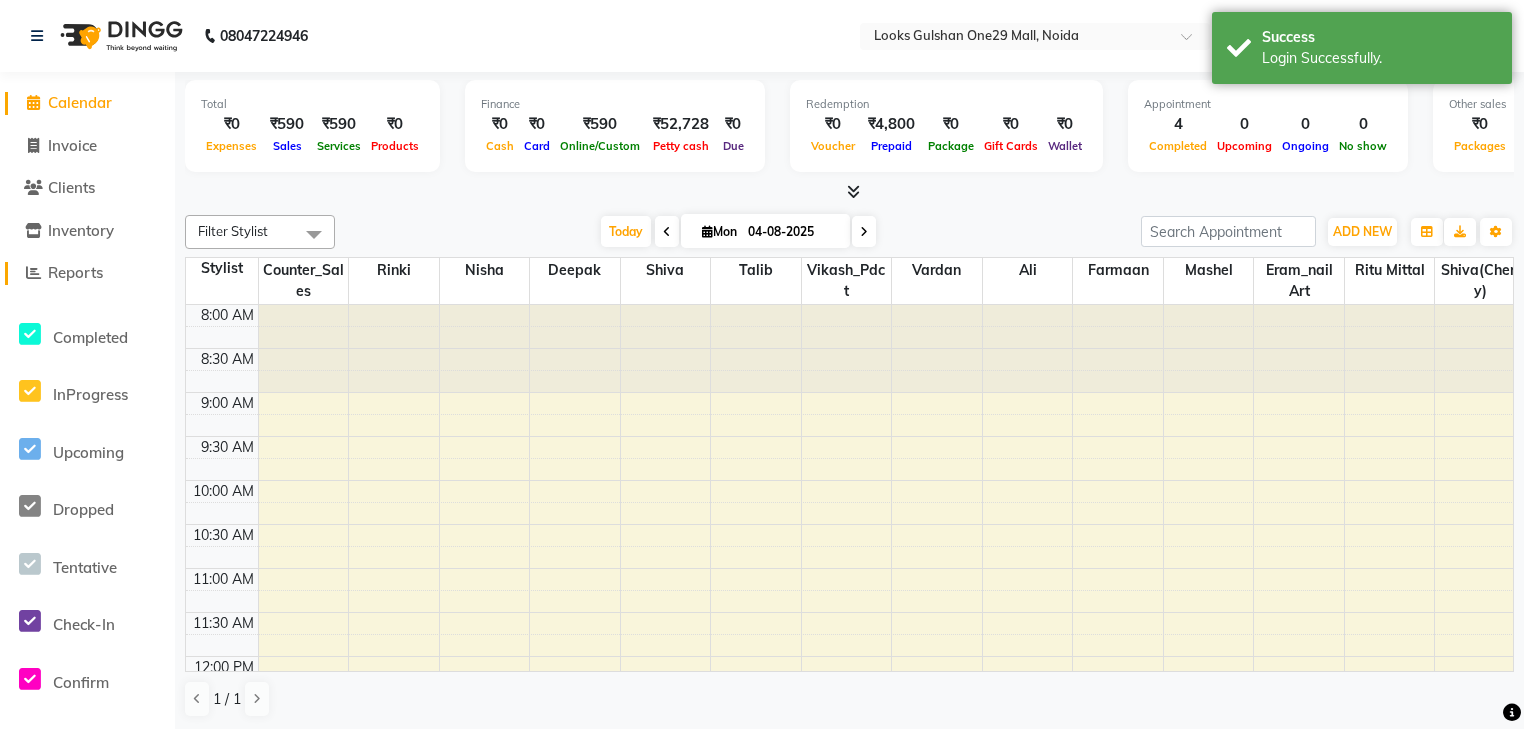 click on "Reports" 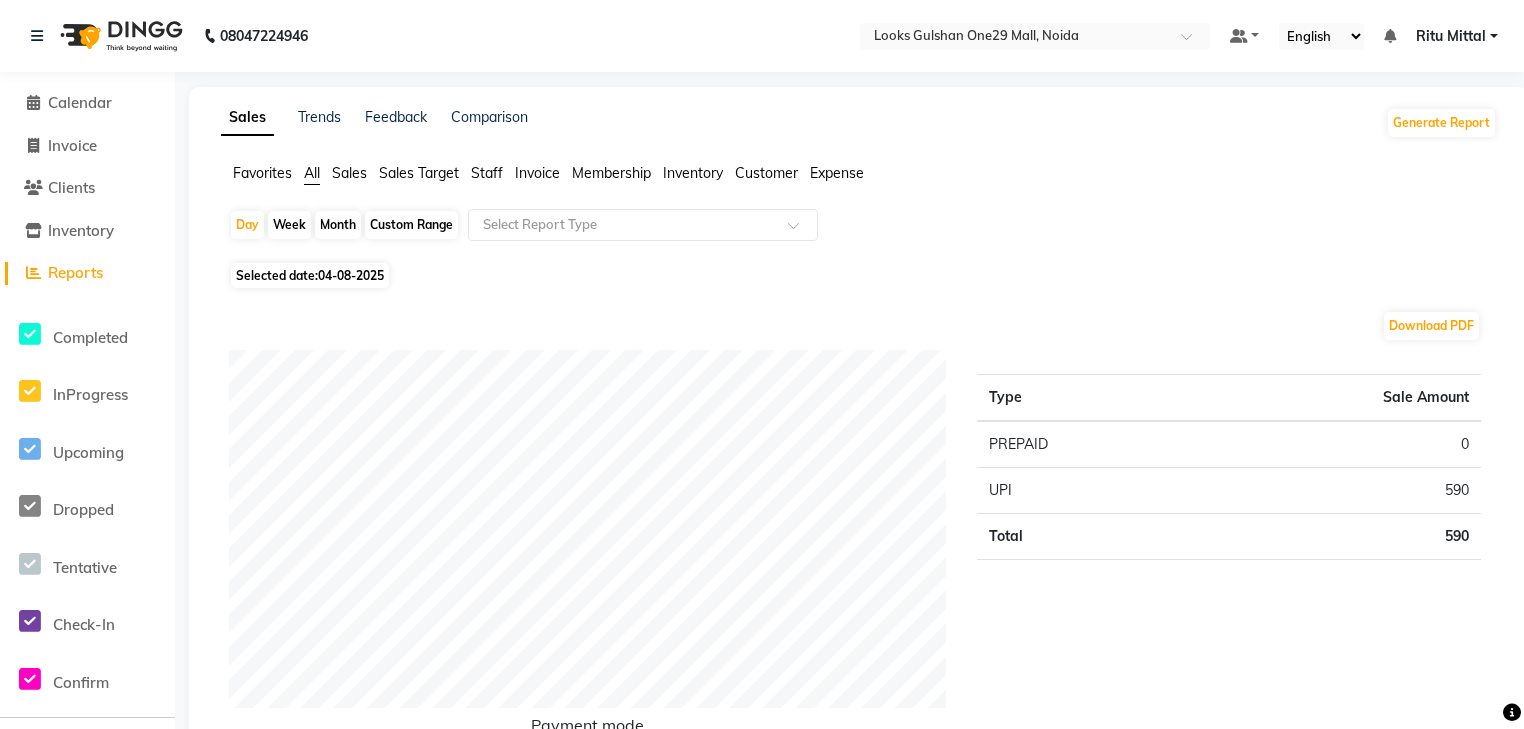 click on "Staff" 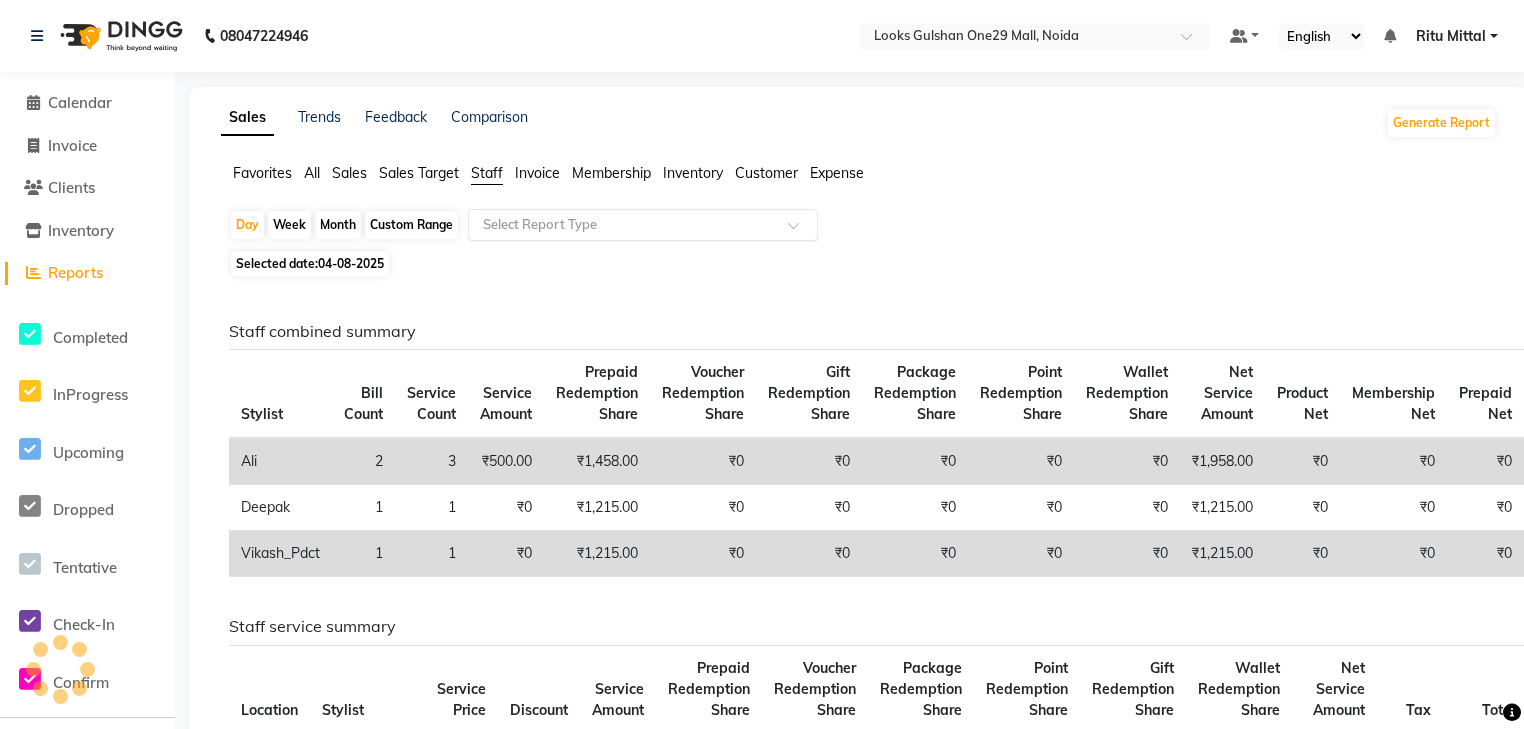 click 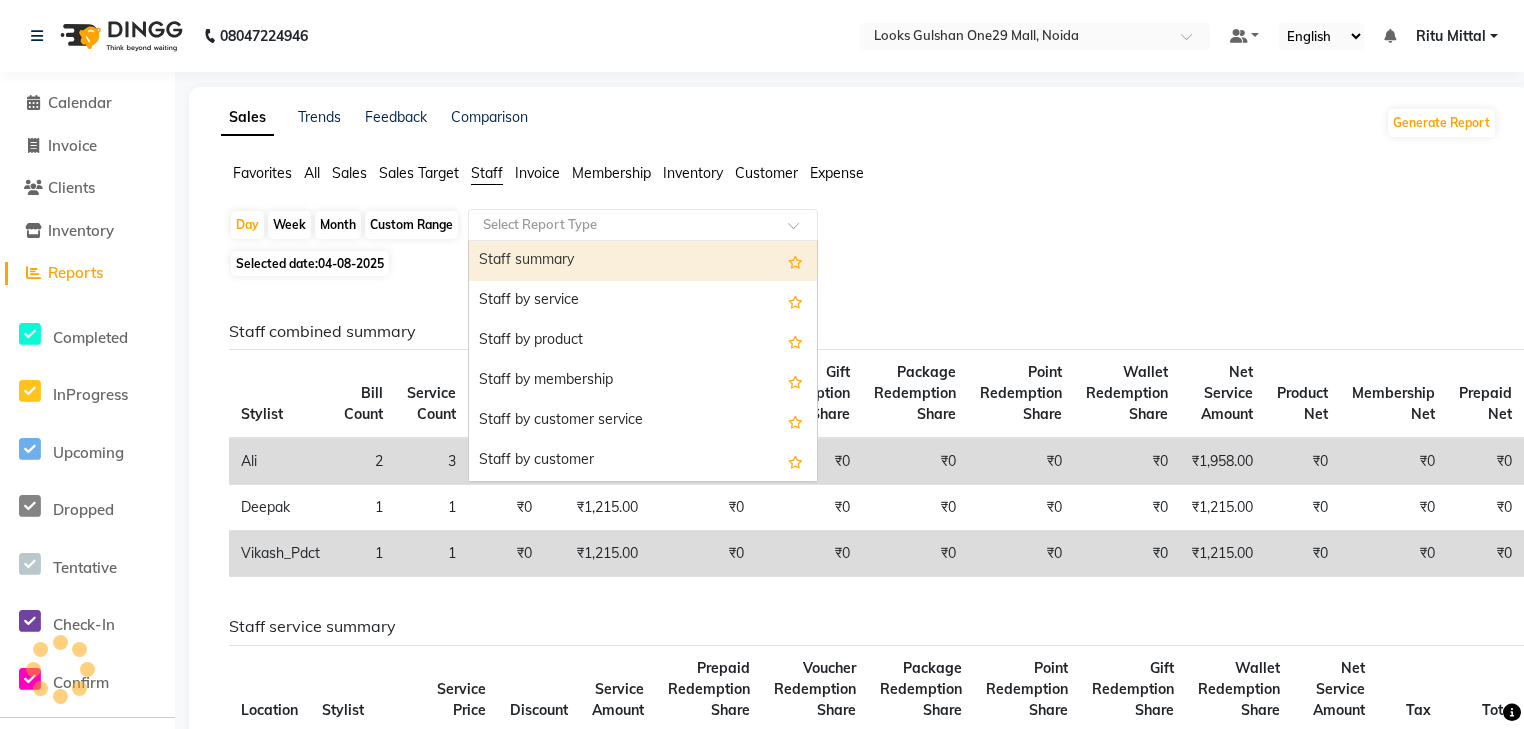 click on "Staff summary" at bounding box center [643, 261] 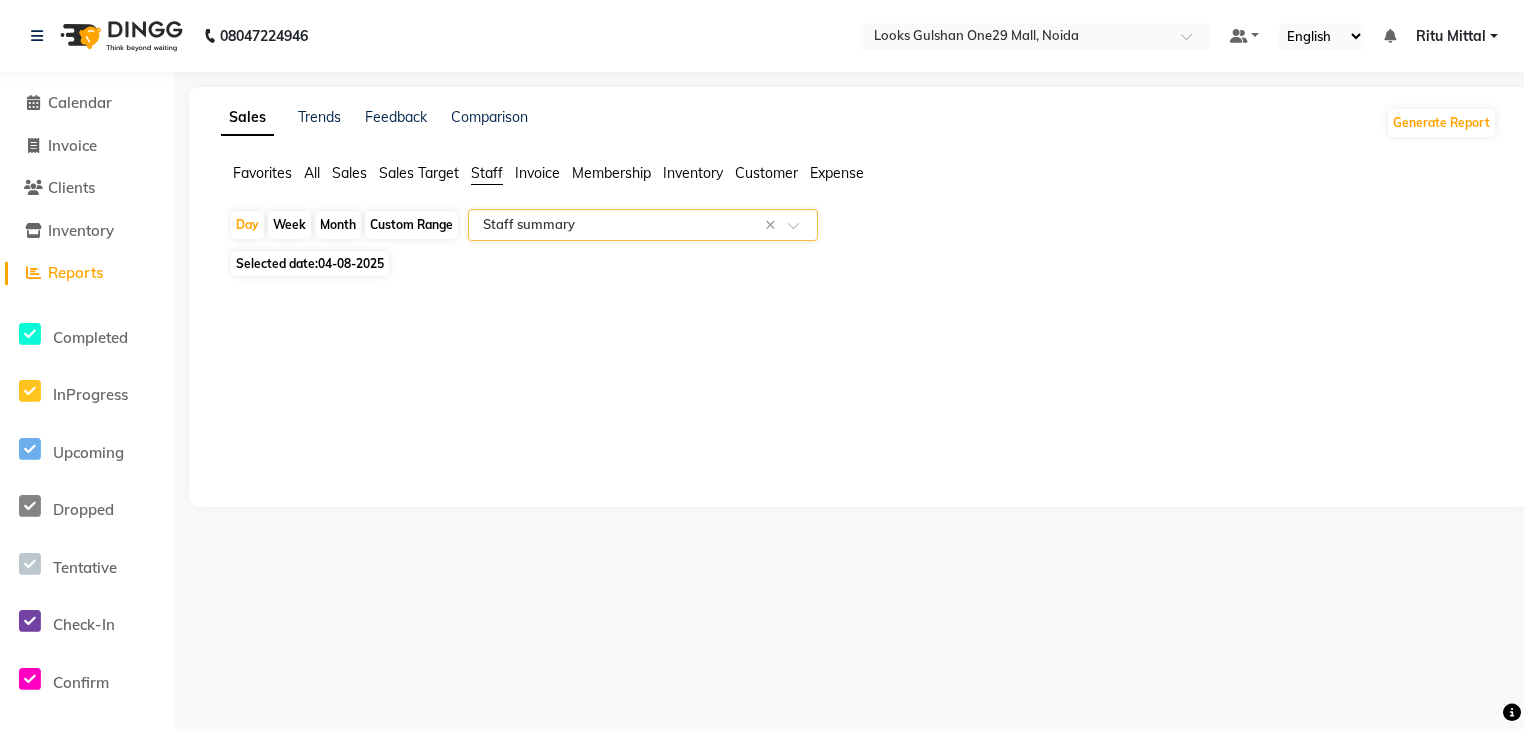 select on "full_report" 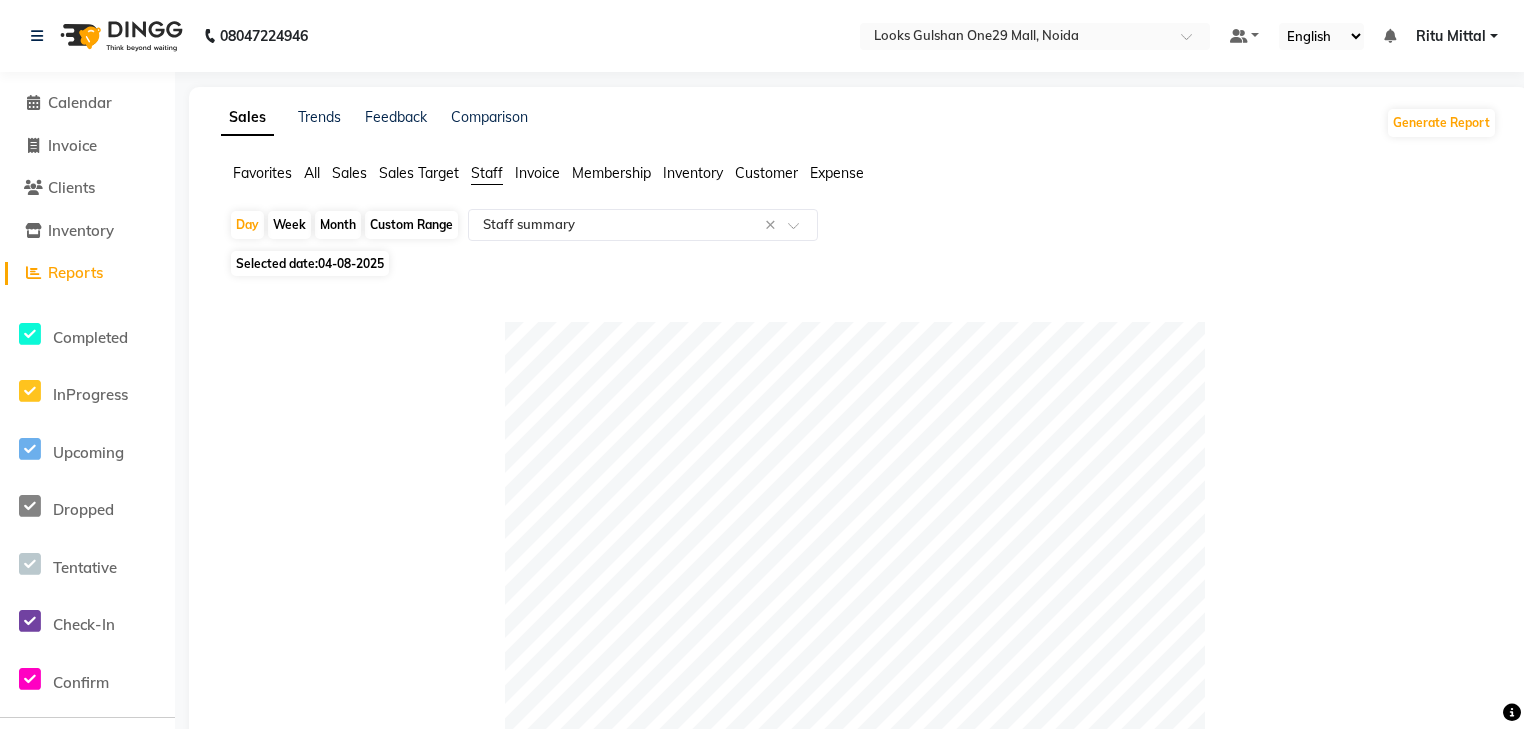 click on "04-08-2025" 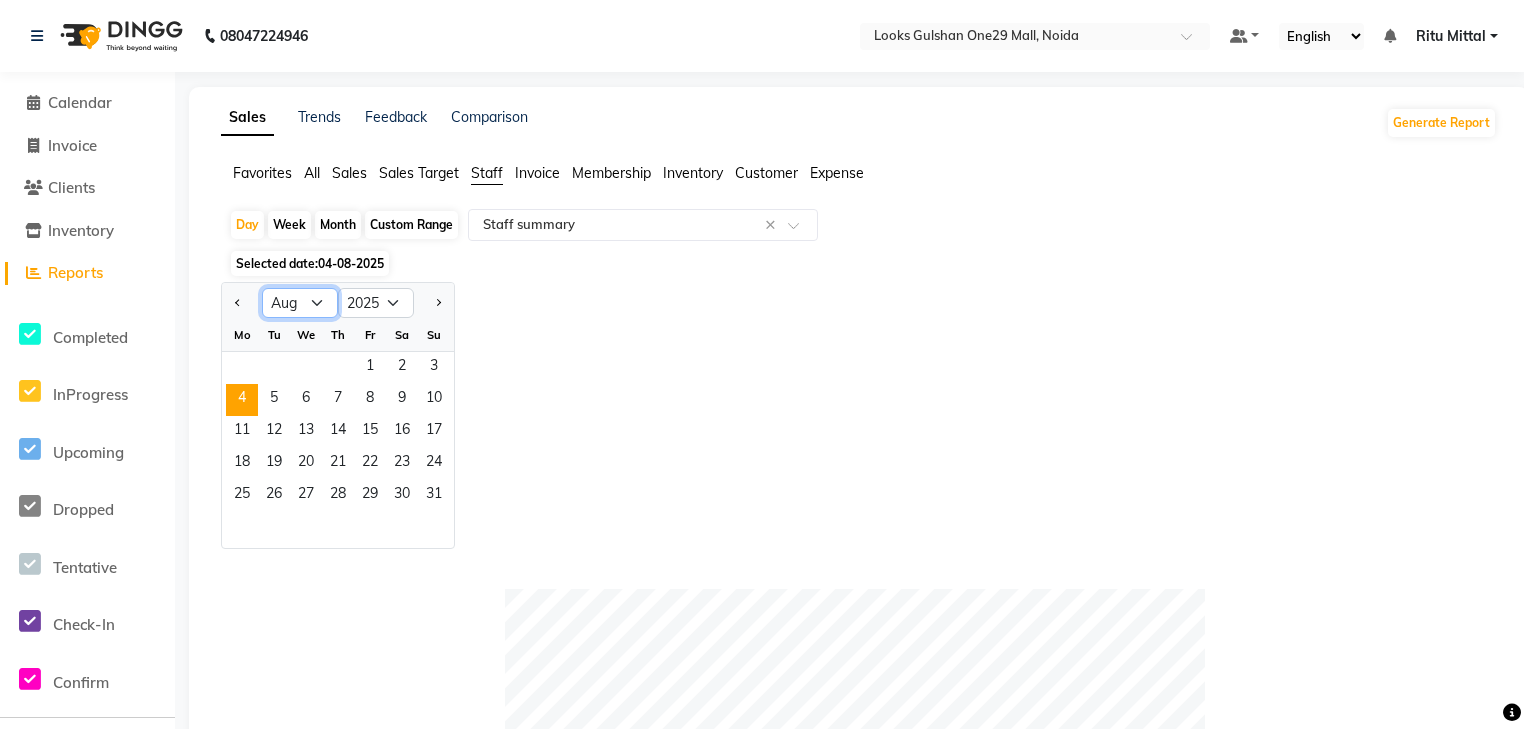 click on "Jan Feb Mar Apr May Jun Jul Aug Sep Oct Nov Dec" 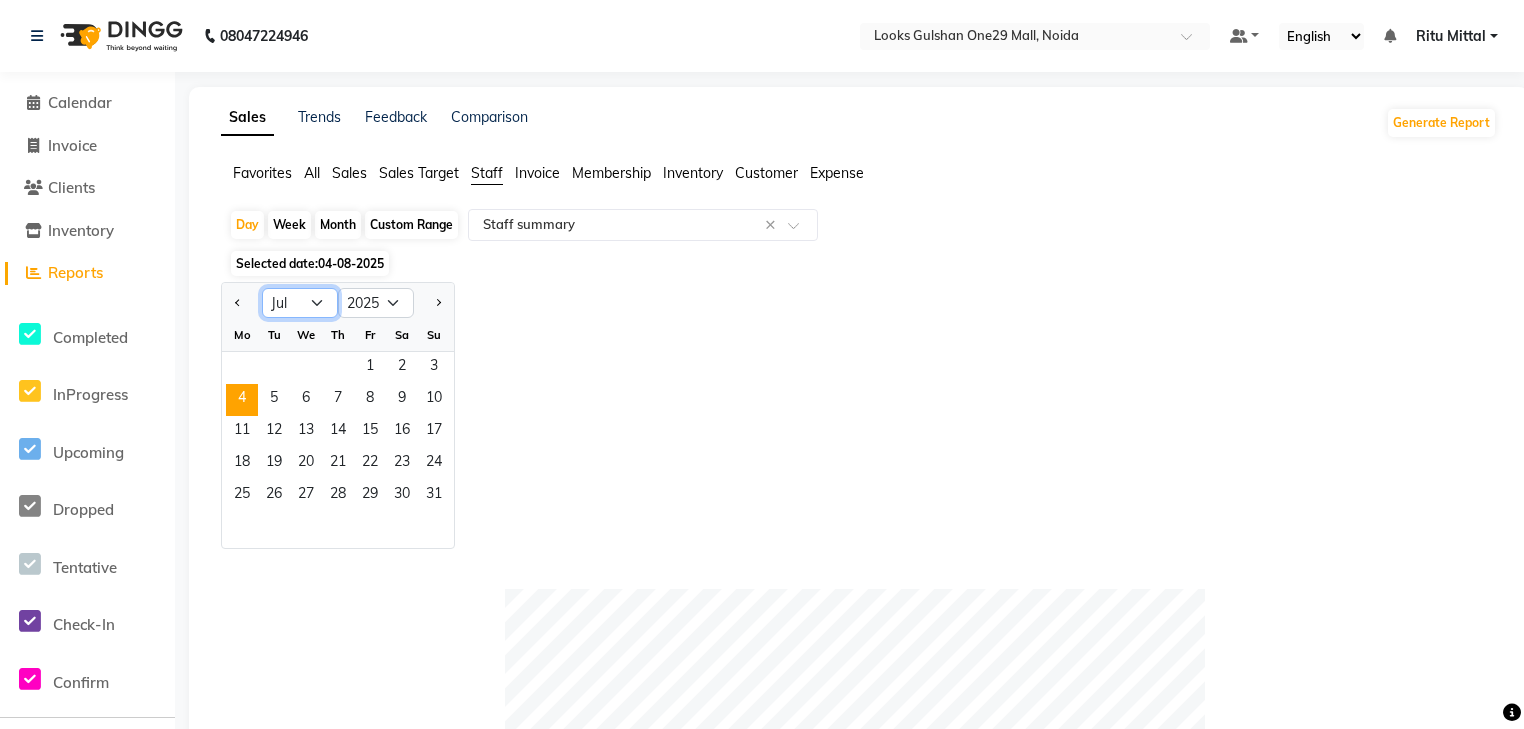 click on "Jan Feb Mar Apr May Jun Jul Aug Sep Oct Nov Dec" 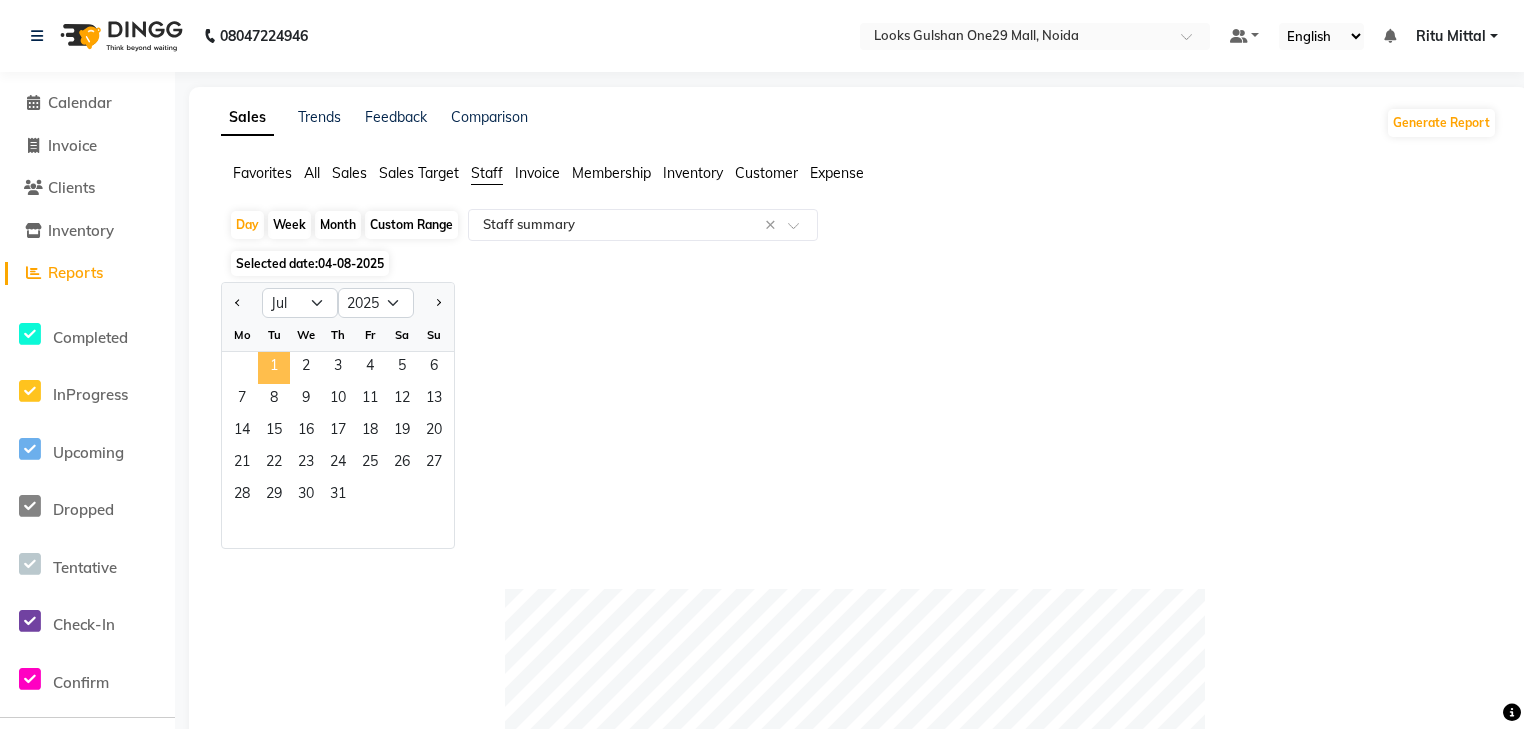 click on "1" 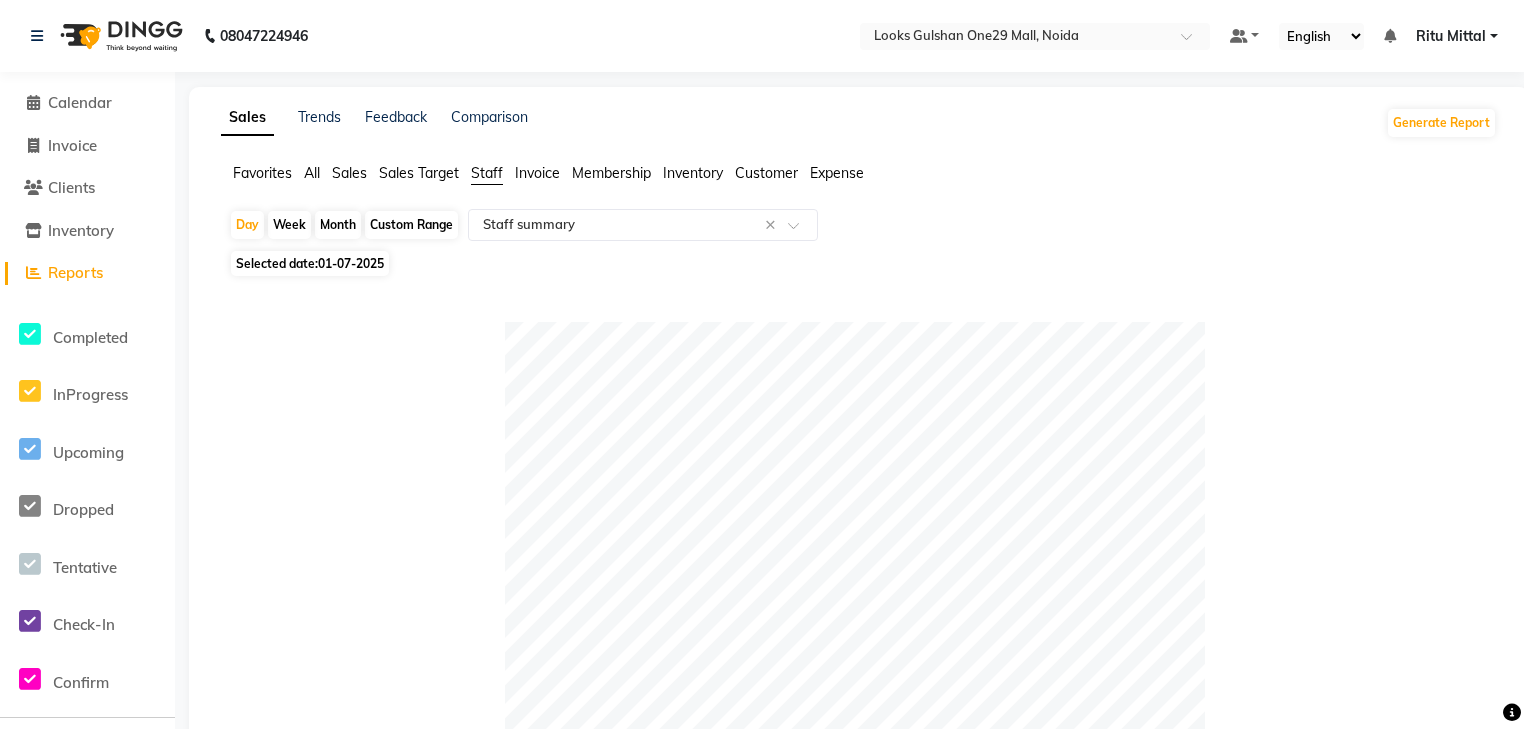 click 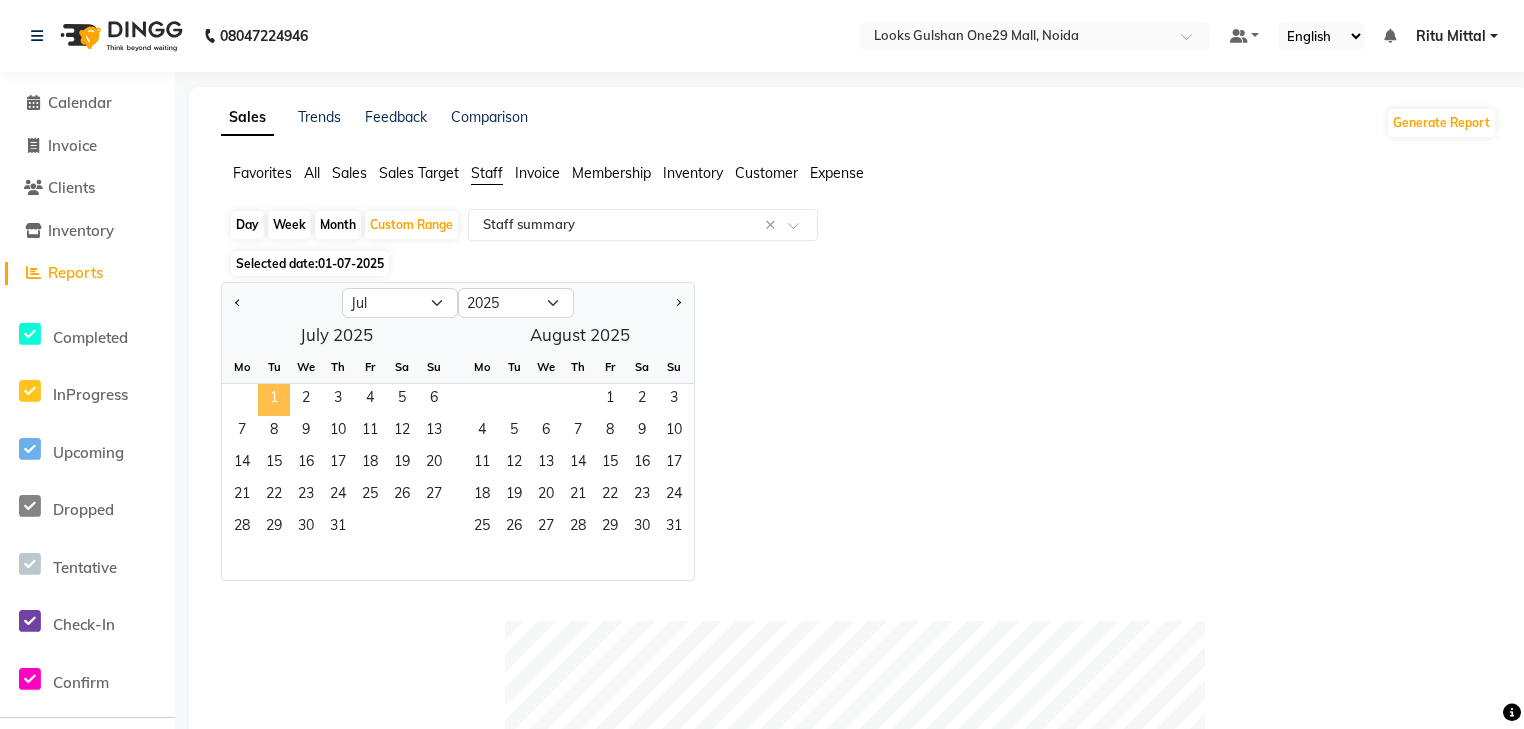 click on "1" 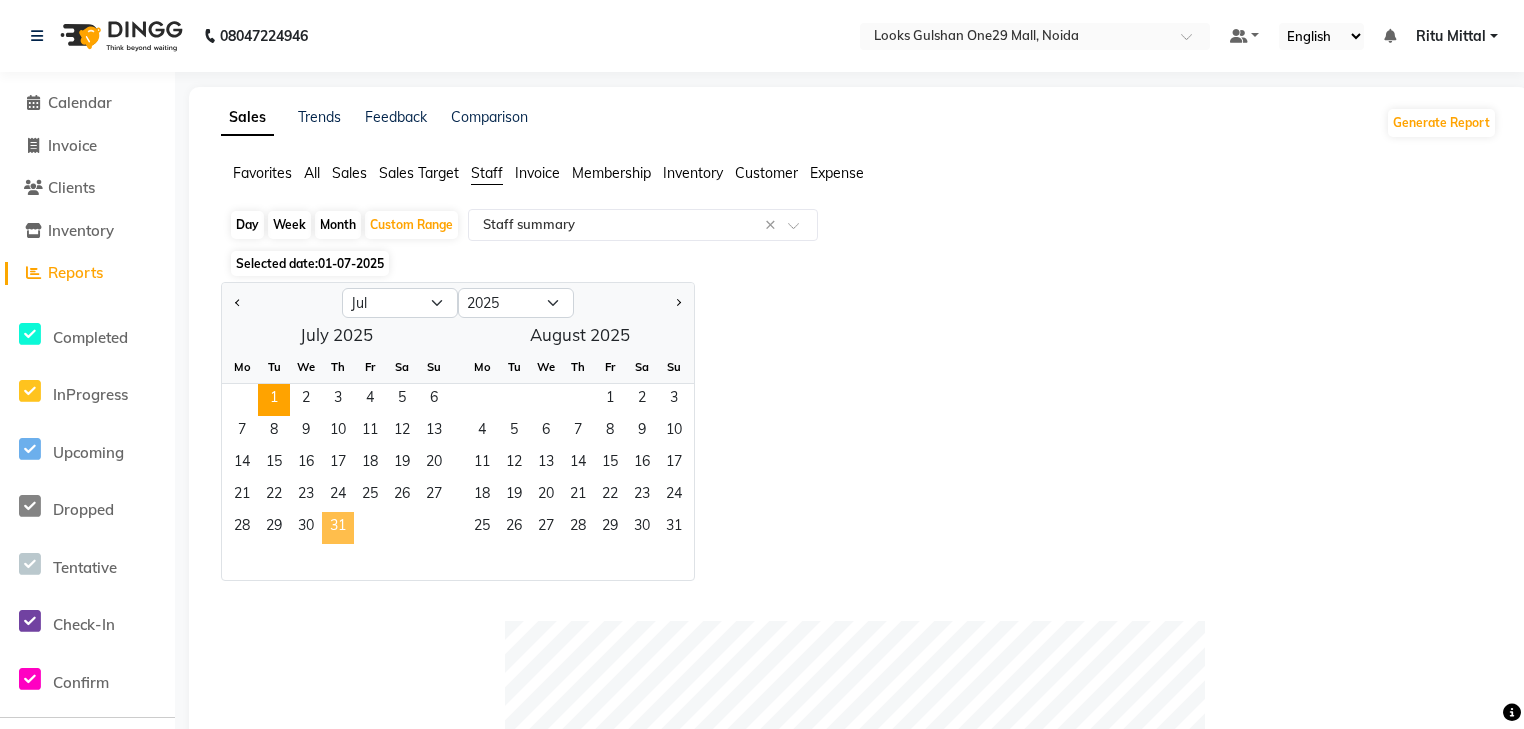 click on "31" 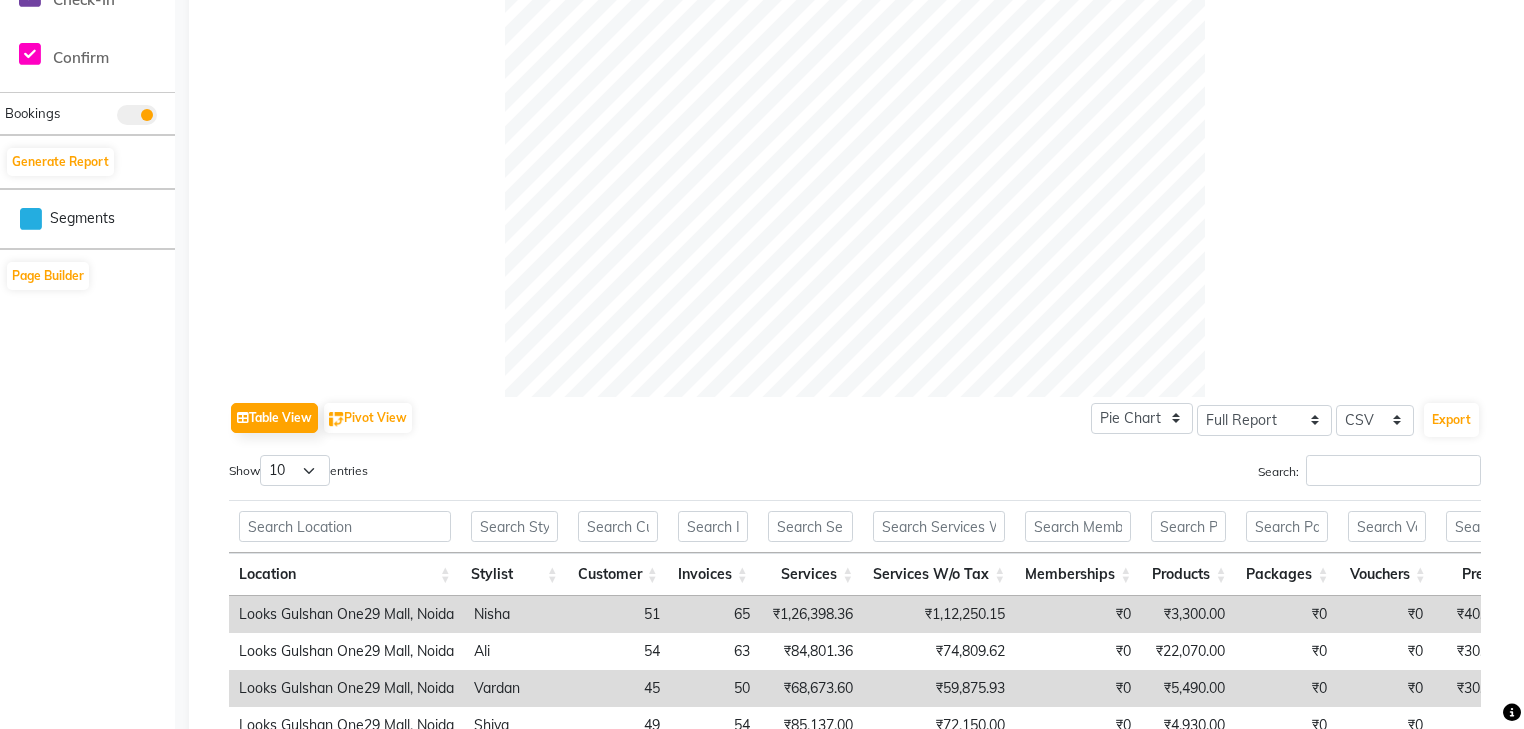 scroll, scrollTop: 720, scrollLeft: 0, axis: vertical 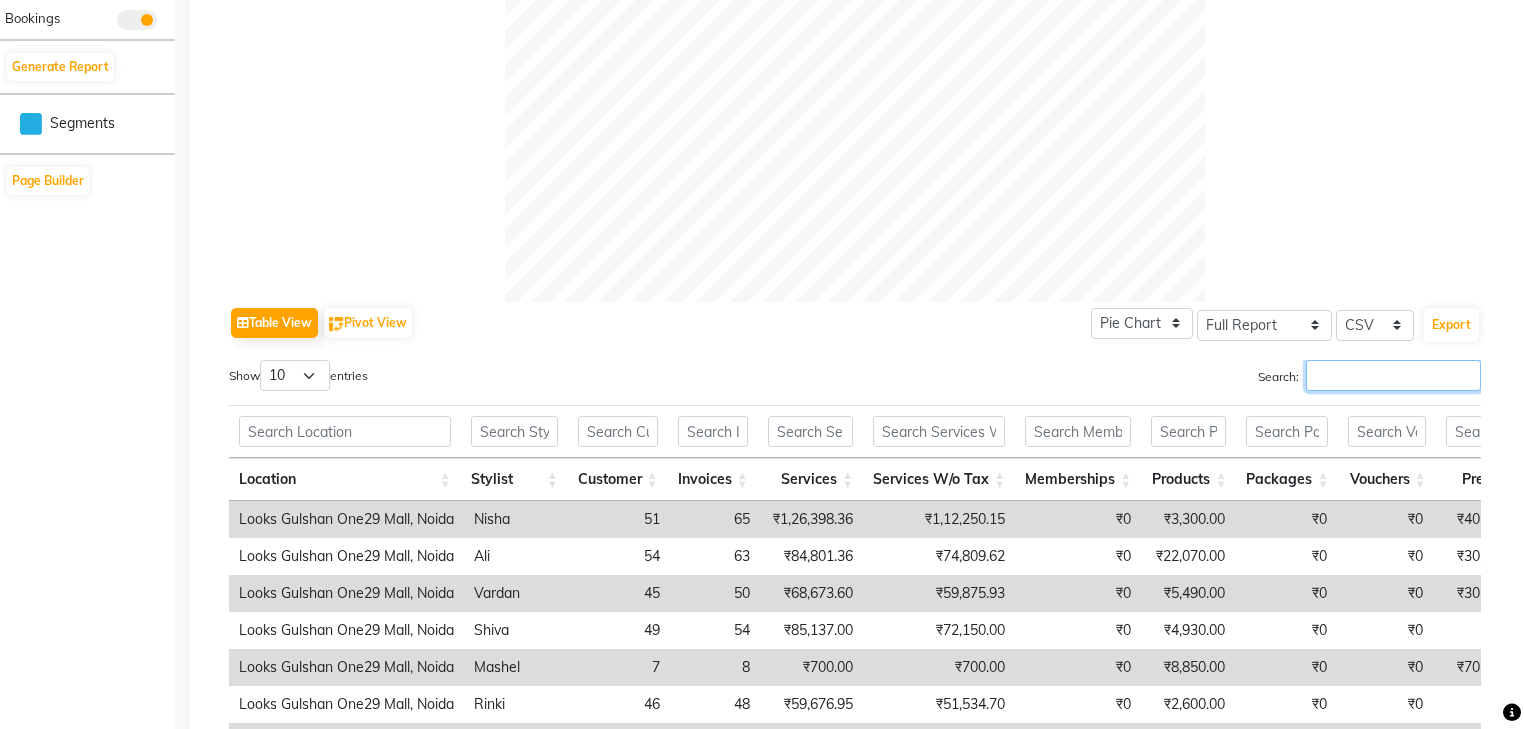 click on "Search:" at bounding box center [1393, 375] 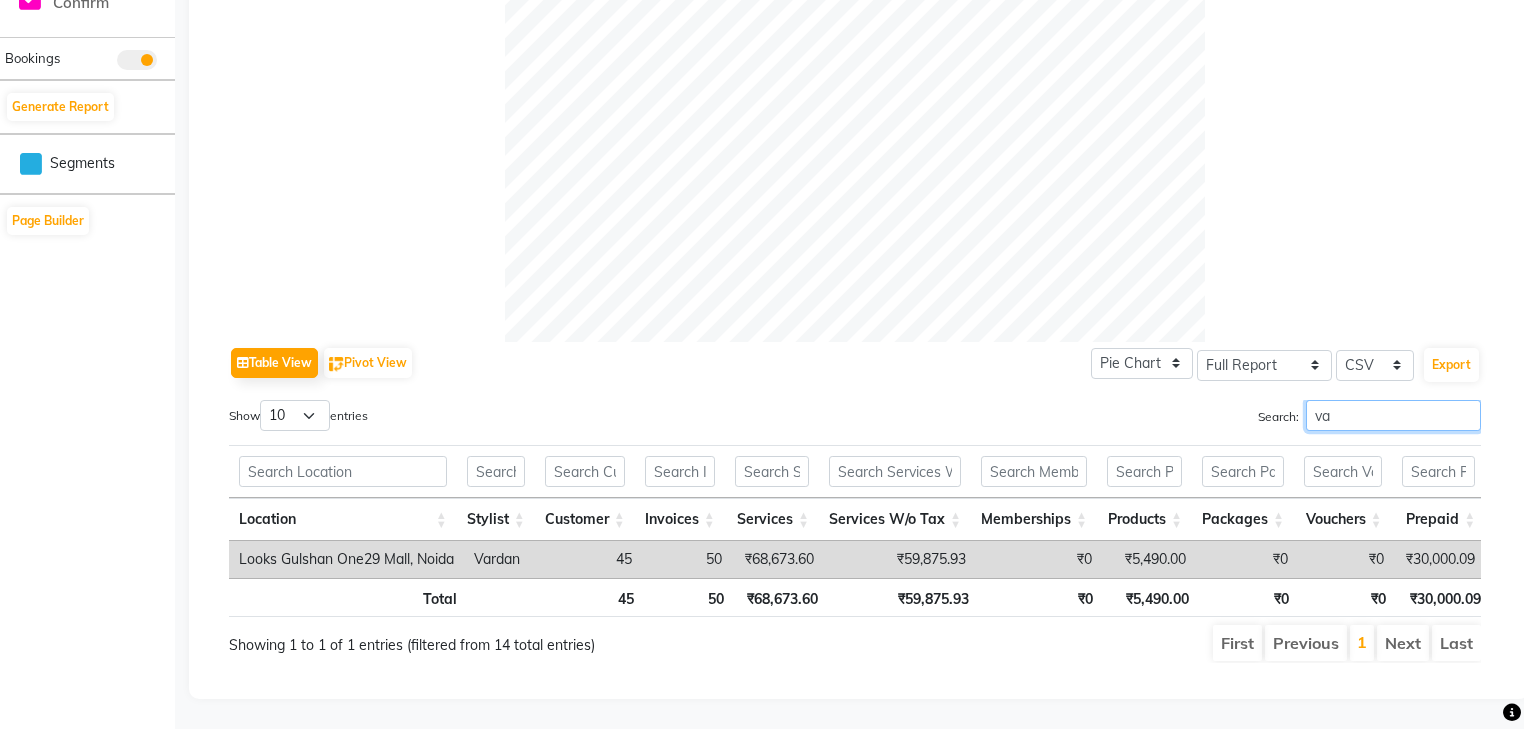 scroll, scrollTop: 720, scrollLeft: 0, axis: vertical 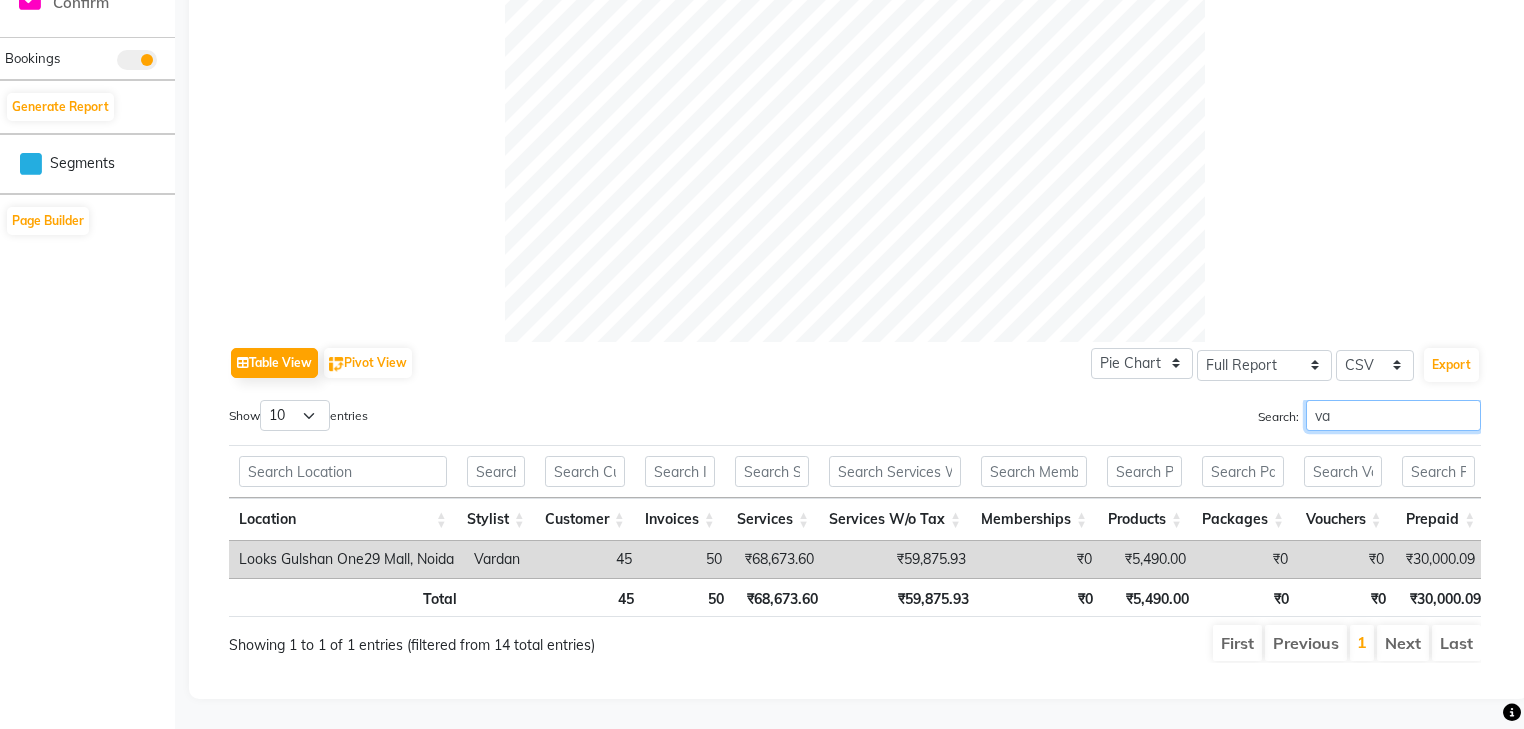type on "v" 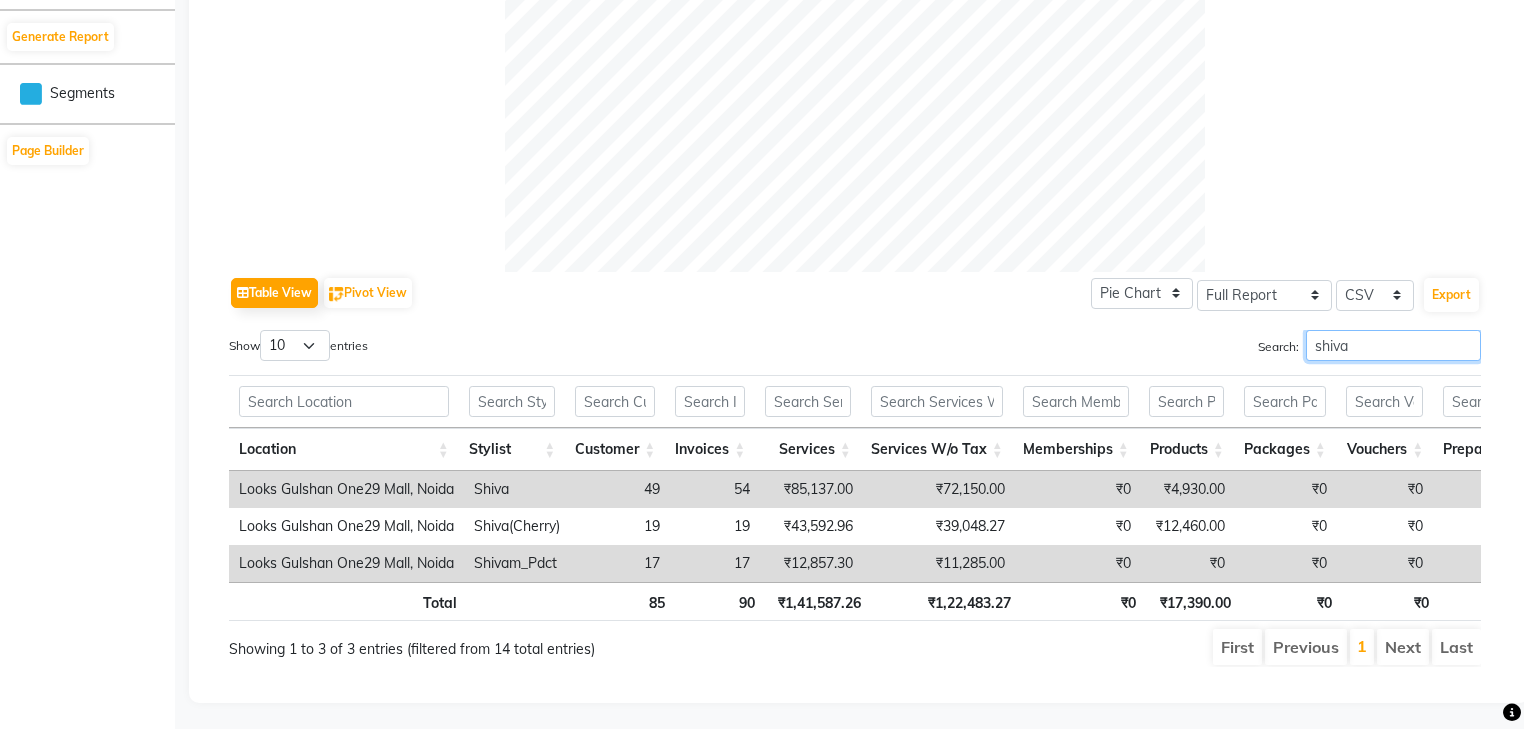 scroll, scrollTop: 776, scrollLeft: 0, axis: vertical 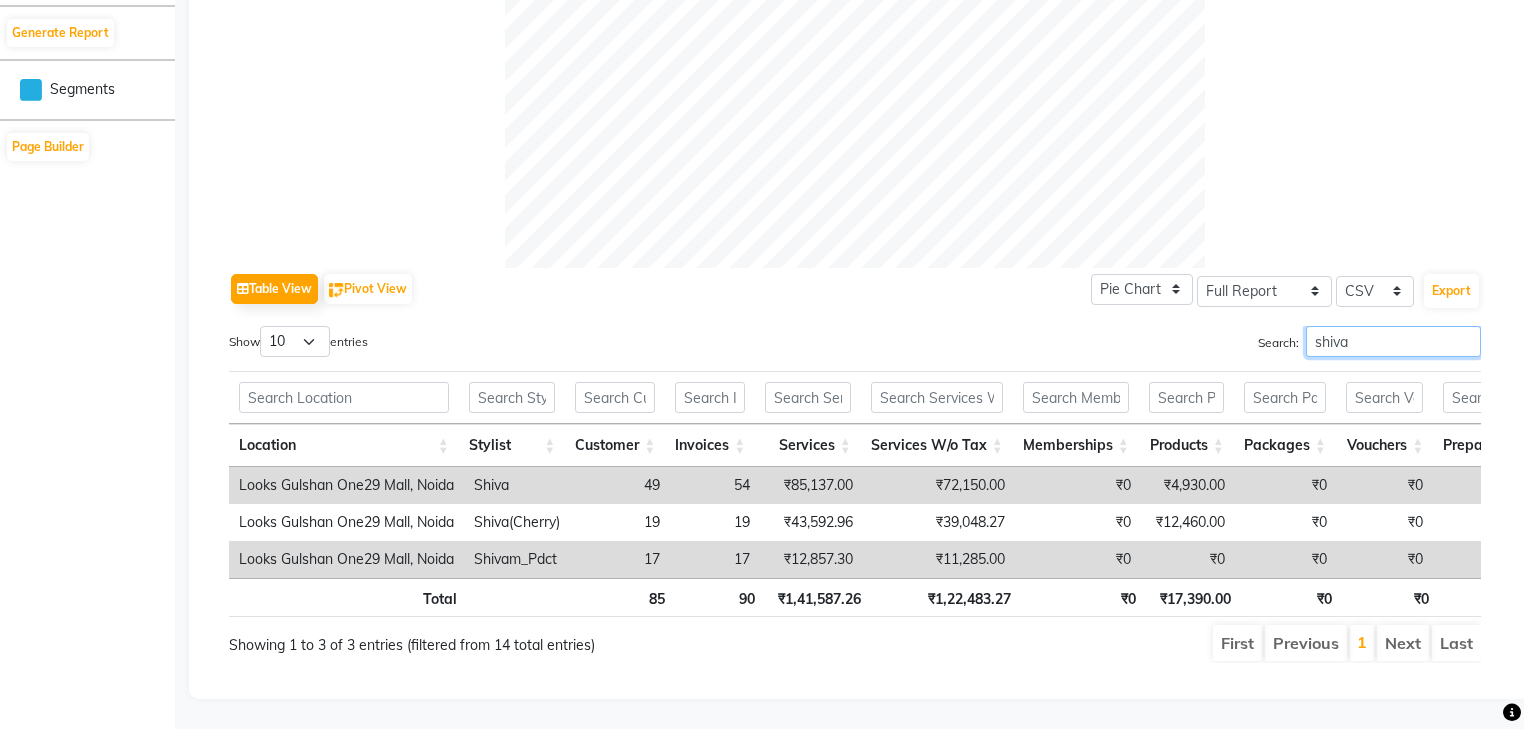 click on "shiva" at bounding box center [1393, 341] 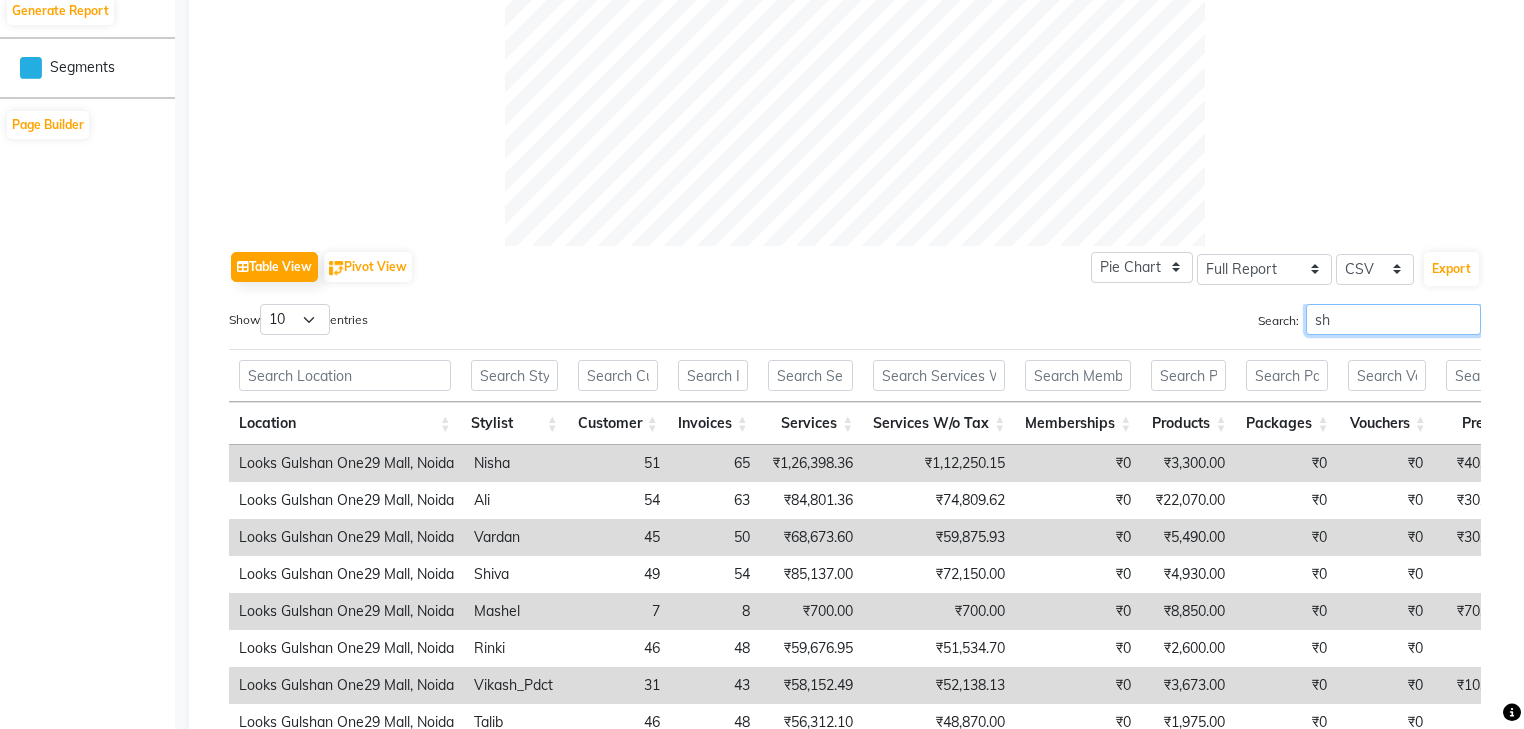 type on "s" 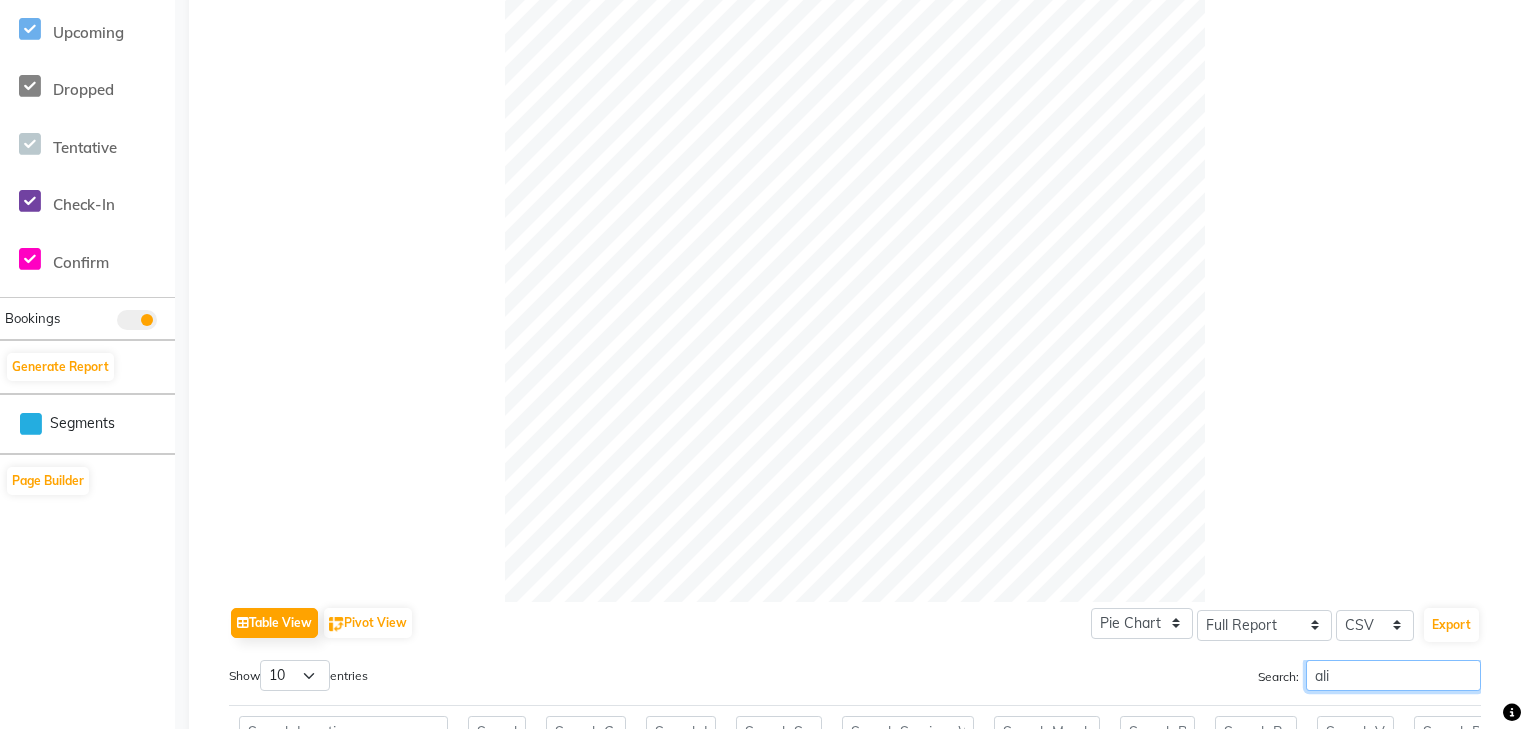 scroll, scrollTop: 740, scrollLeft: 0, axis: vertical 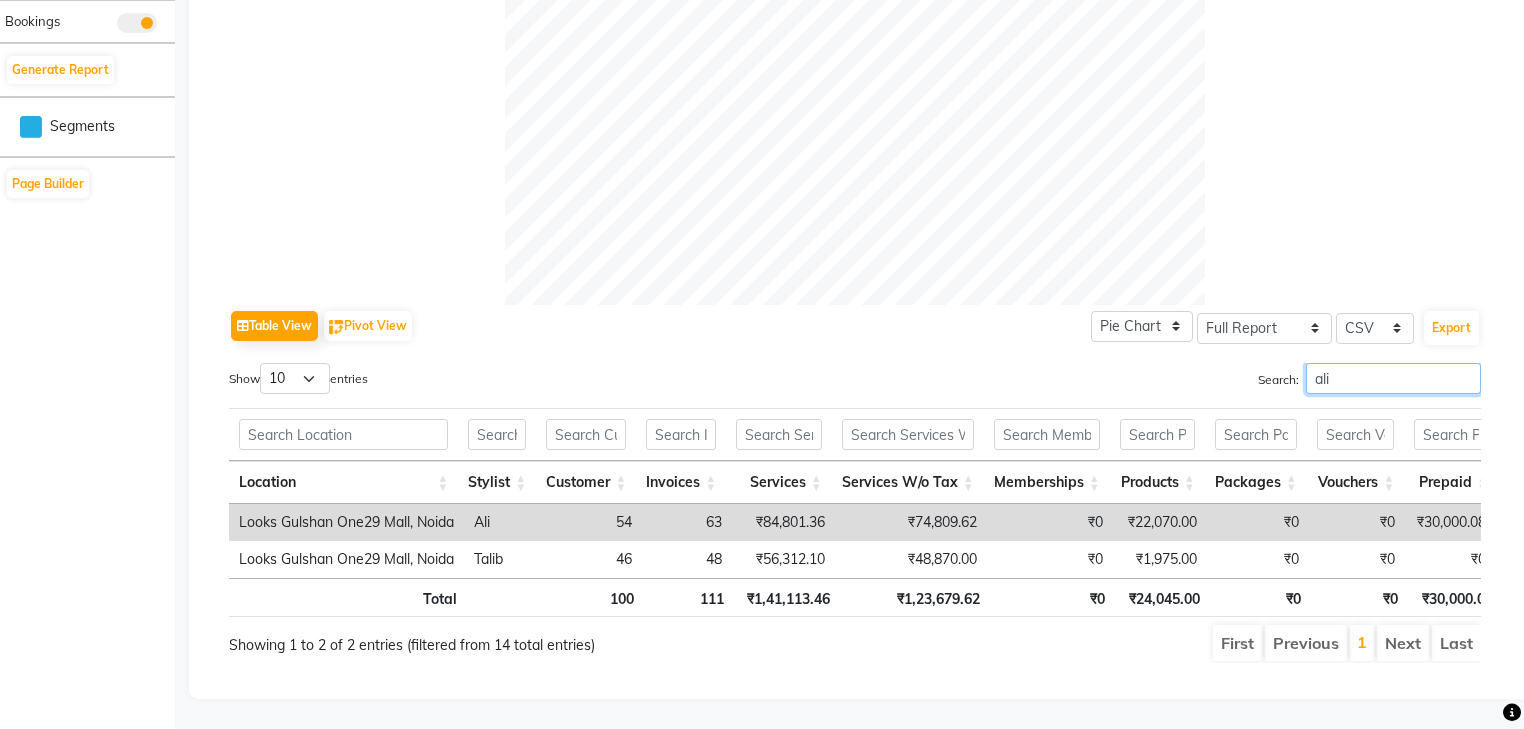 click on "ali" at bounding box center (1393, 378) 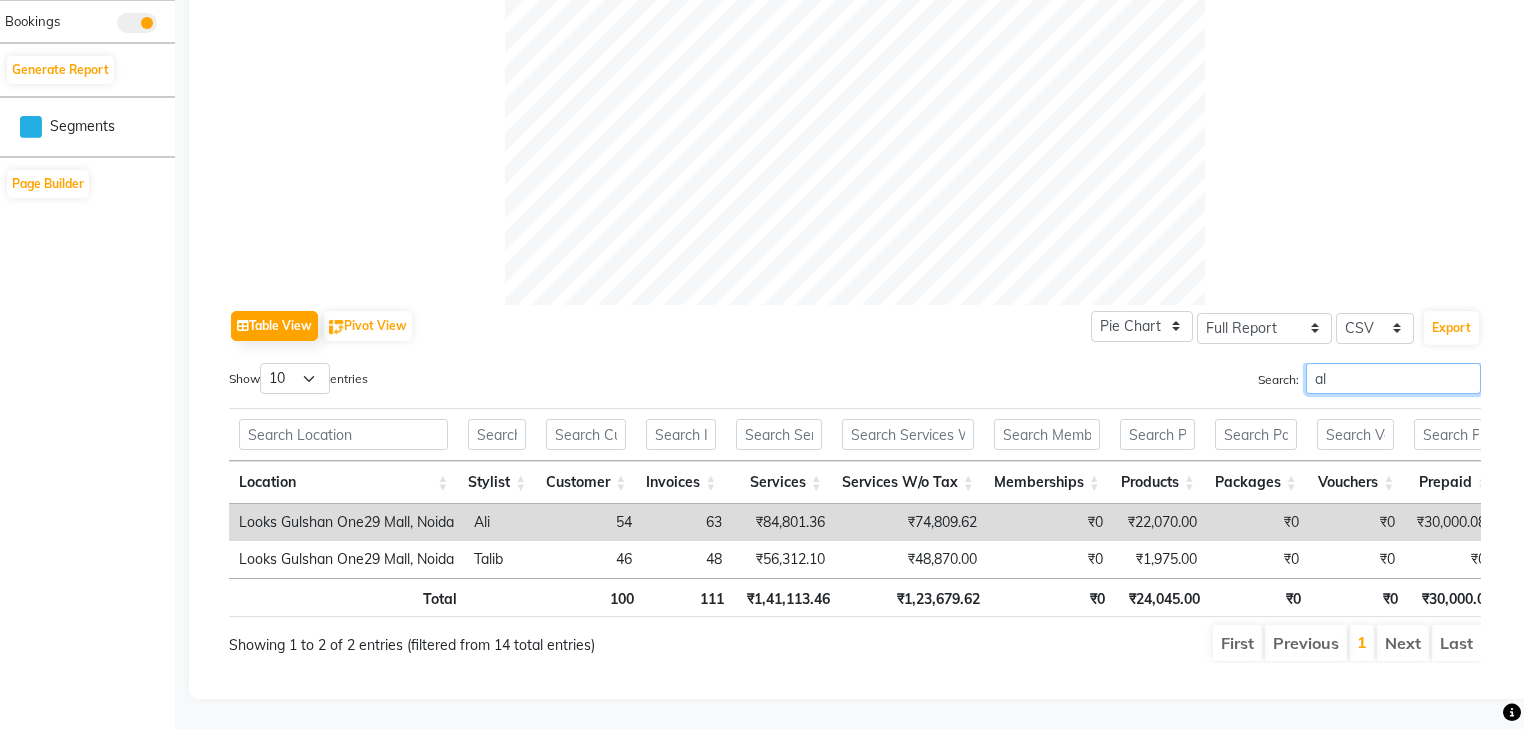 type on "a" 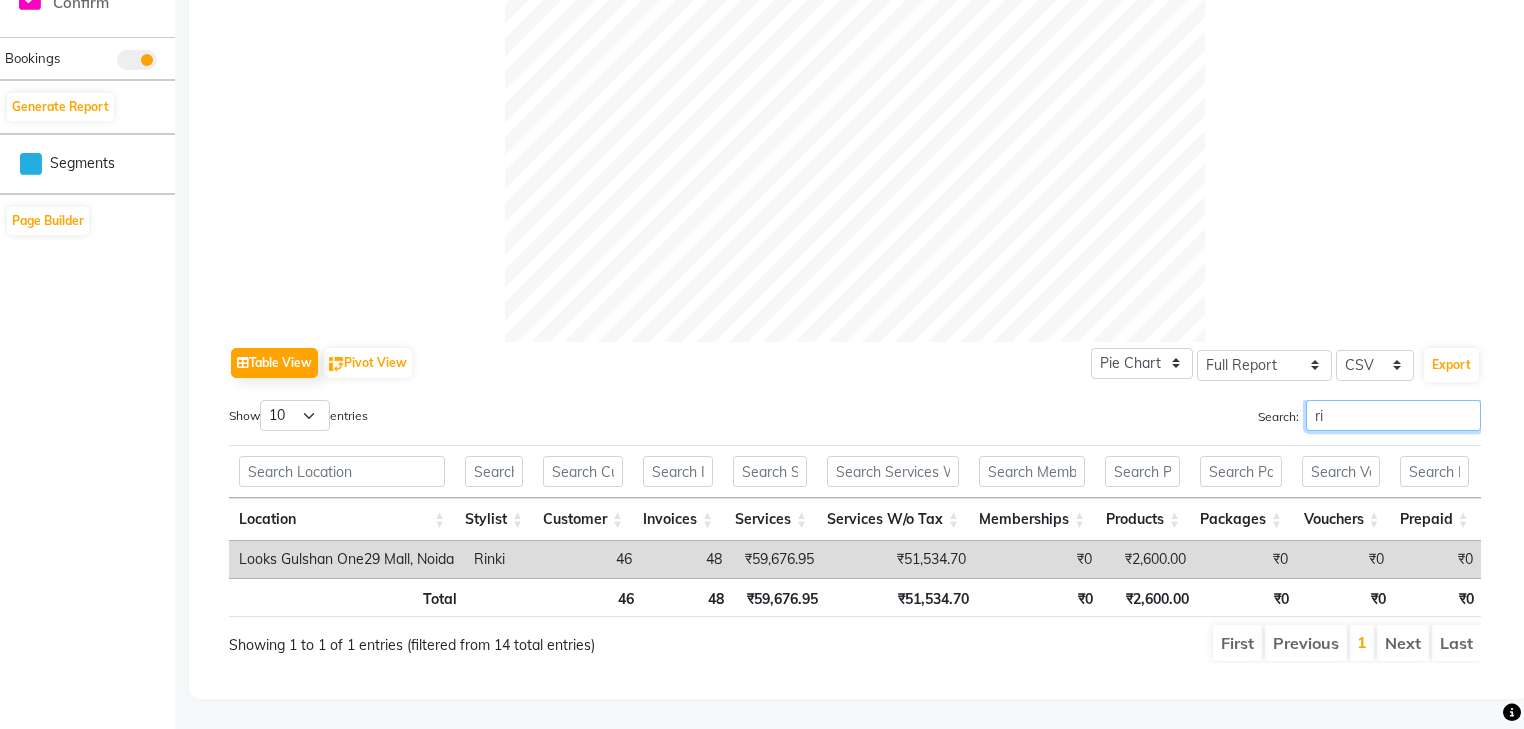 scroll, scrollTop: 703, scrollLeft: 0, axis: vertical 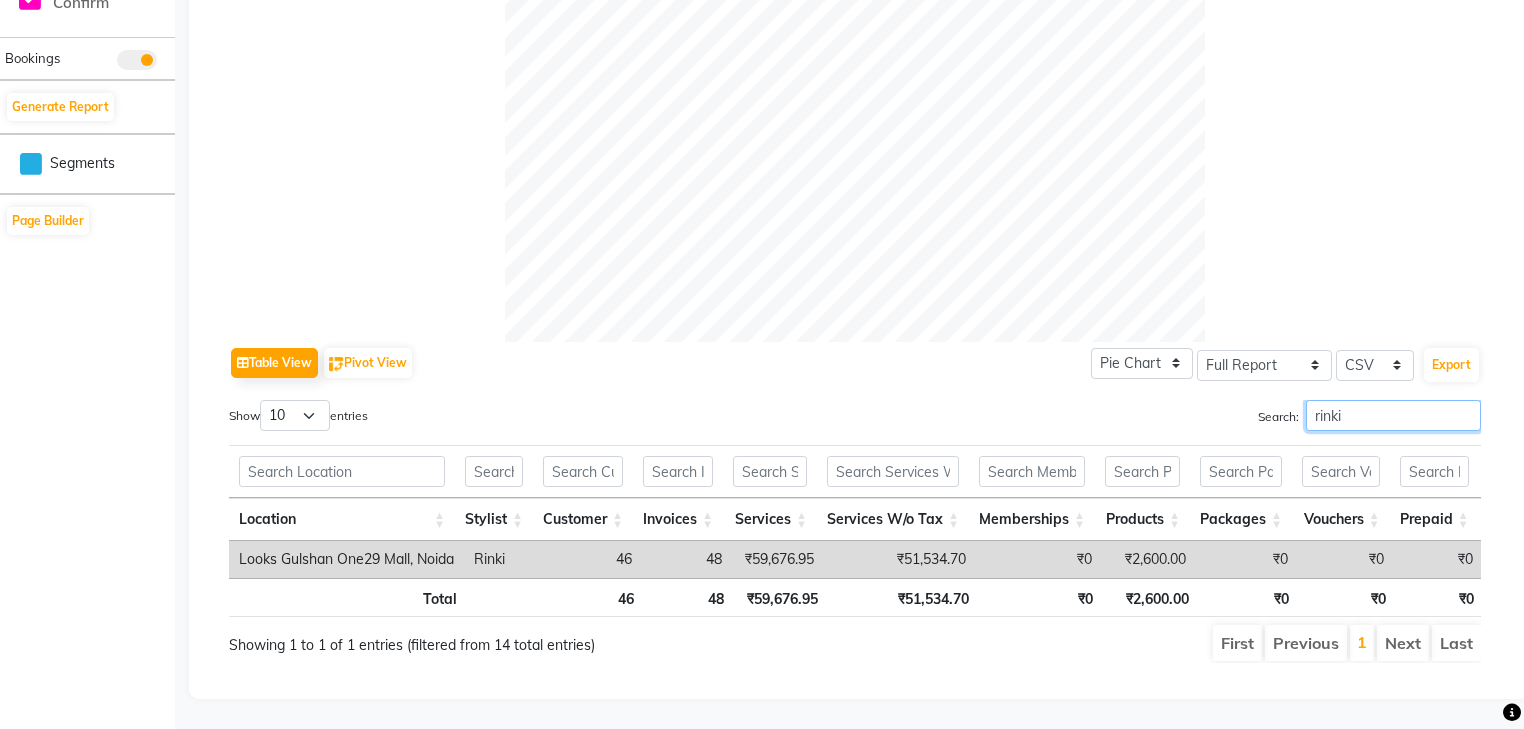 click on "rinki" at bounding box center (1393, 415) 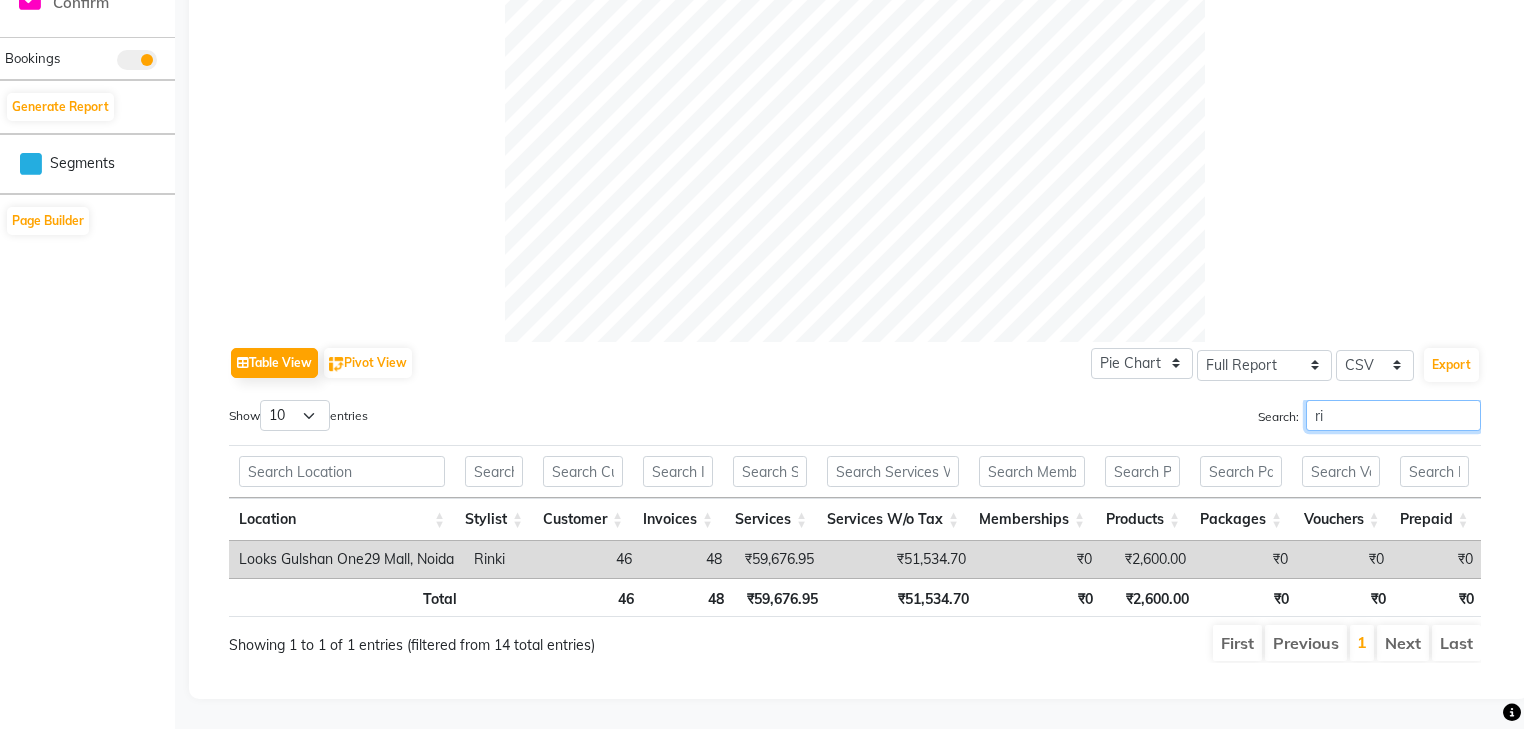 type on "r" 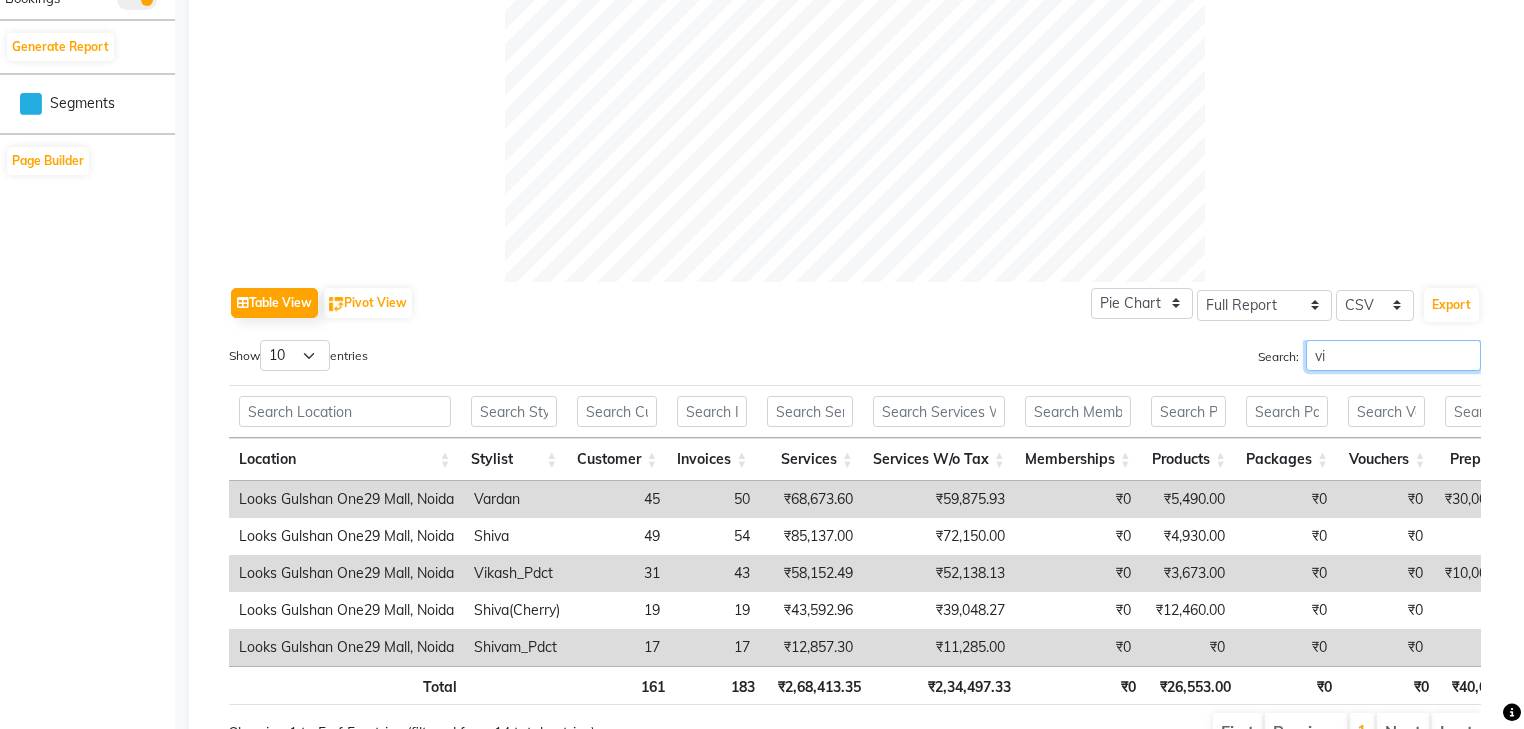 scroll, scrollTop: 703, scrollLeft: 0, axis: vertical 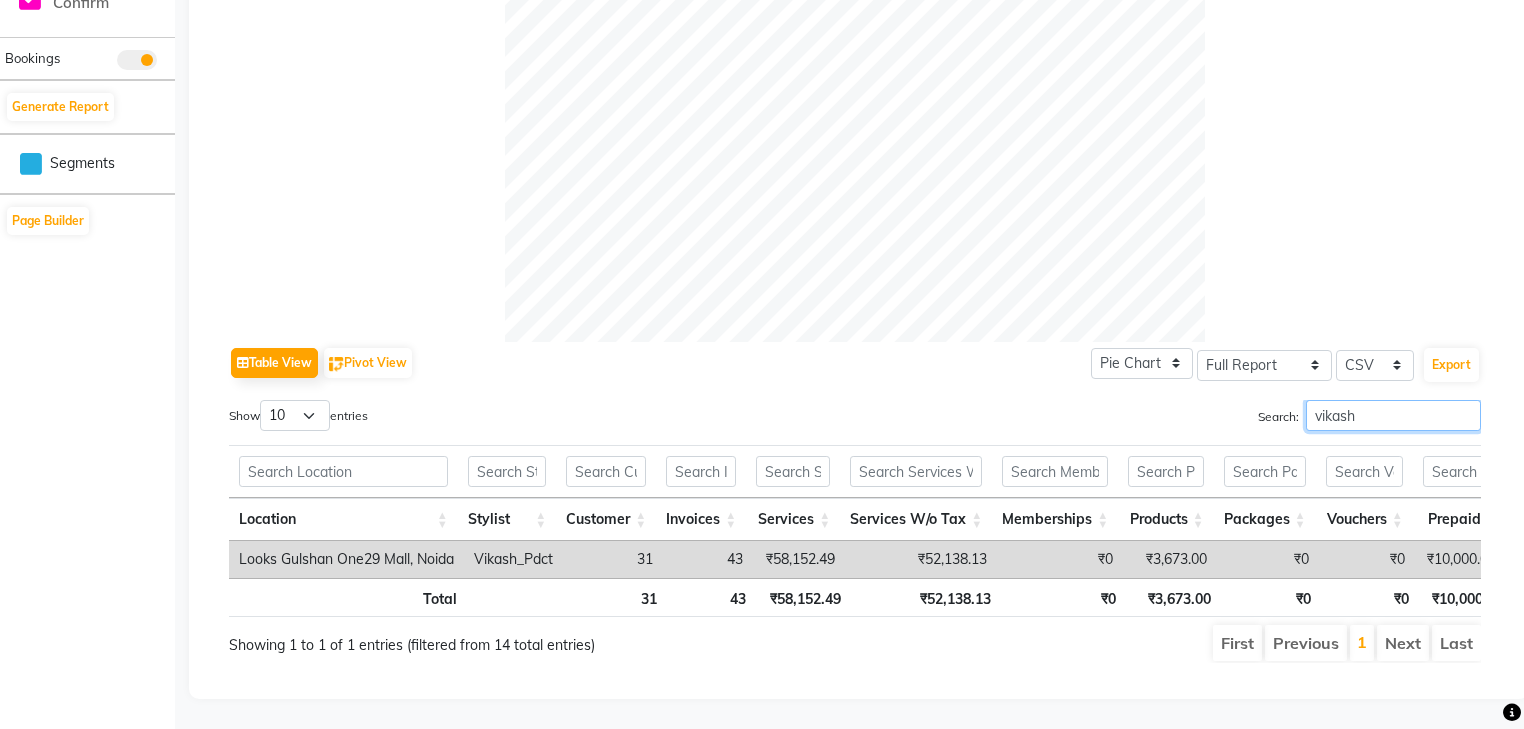 click on "vikash" at bounding box center (1393, 415) 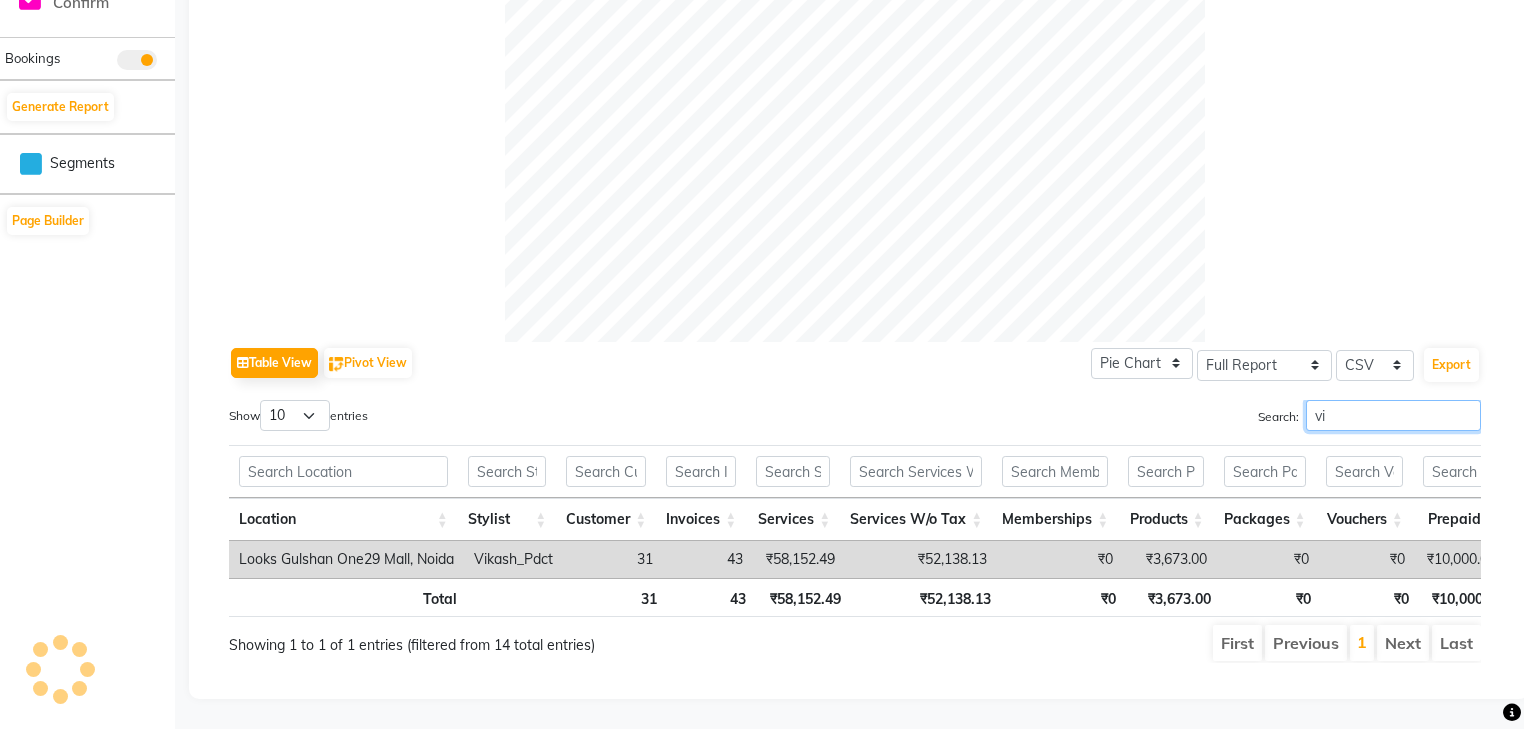 type on "v" 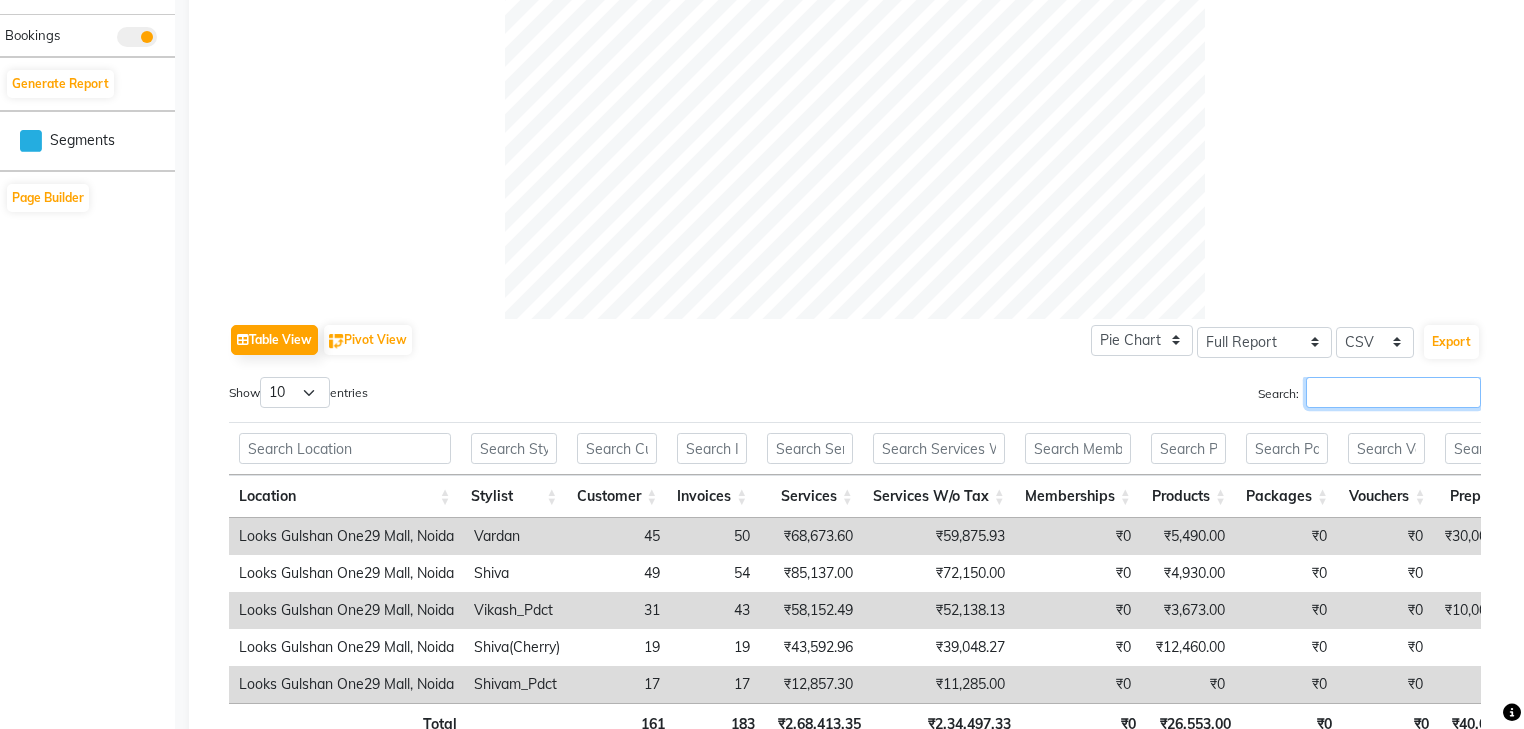 scroll, scrollTop: 740, scrollLeft: 0, axis: vertical 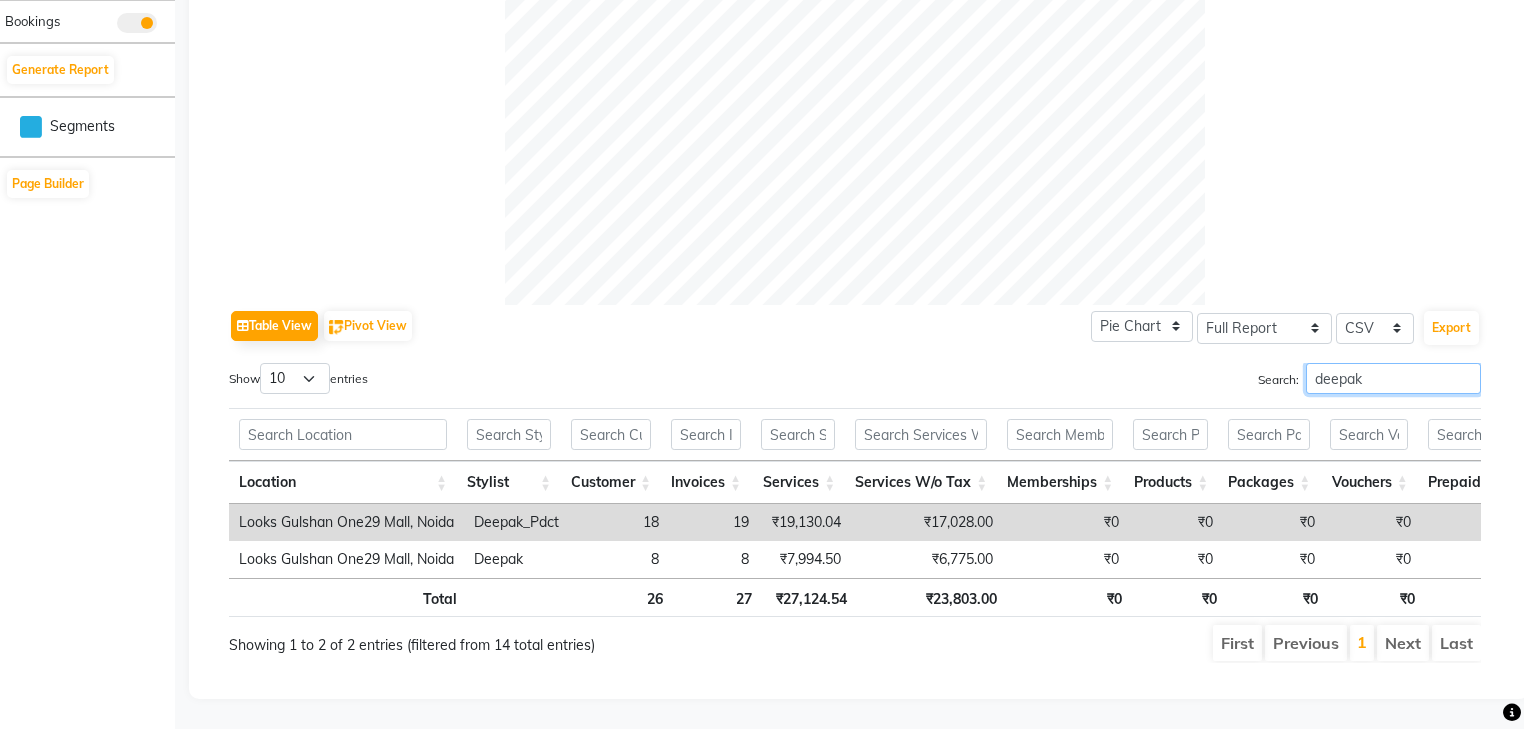click on "deepak" at bounding box center (1393, 378) 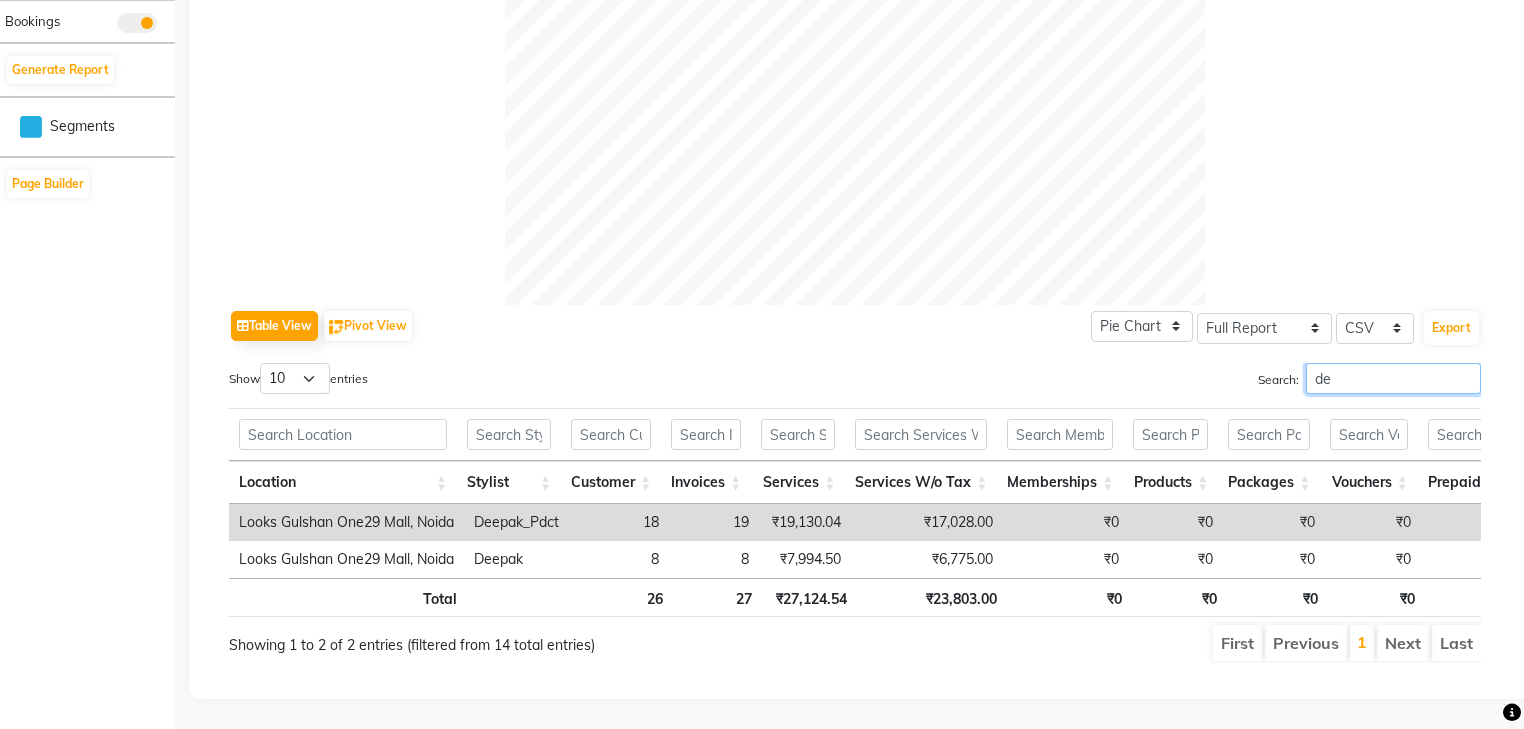 type on "d" 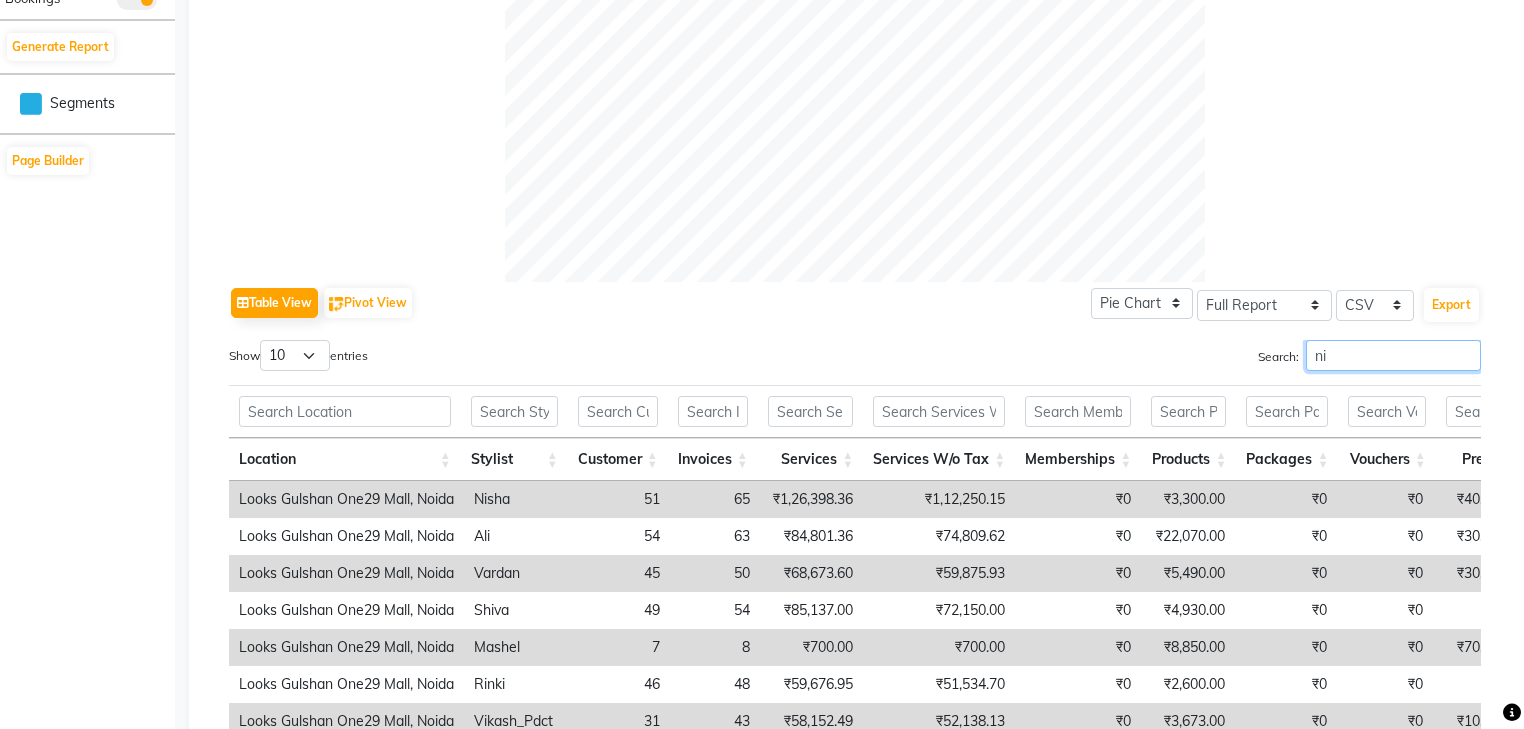 scroll, scrollTop: 703, scrollLeft: 0, axis: vertical 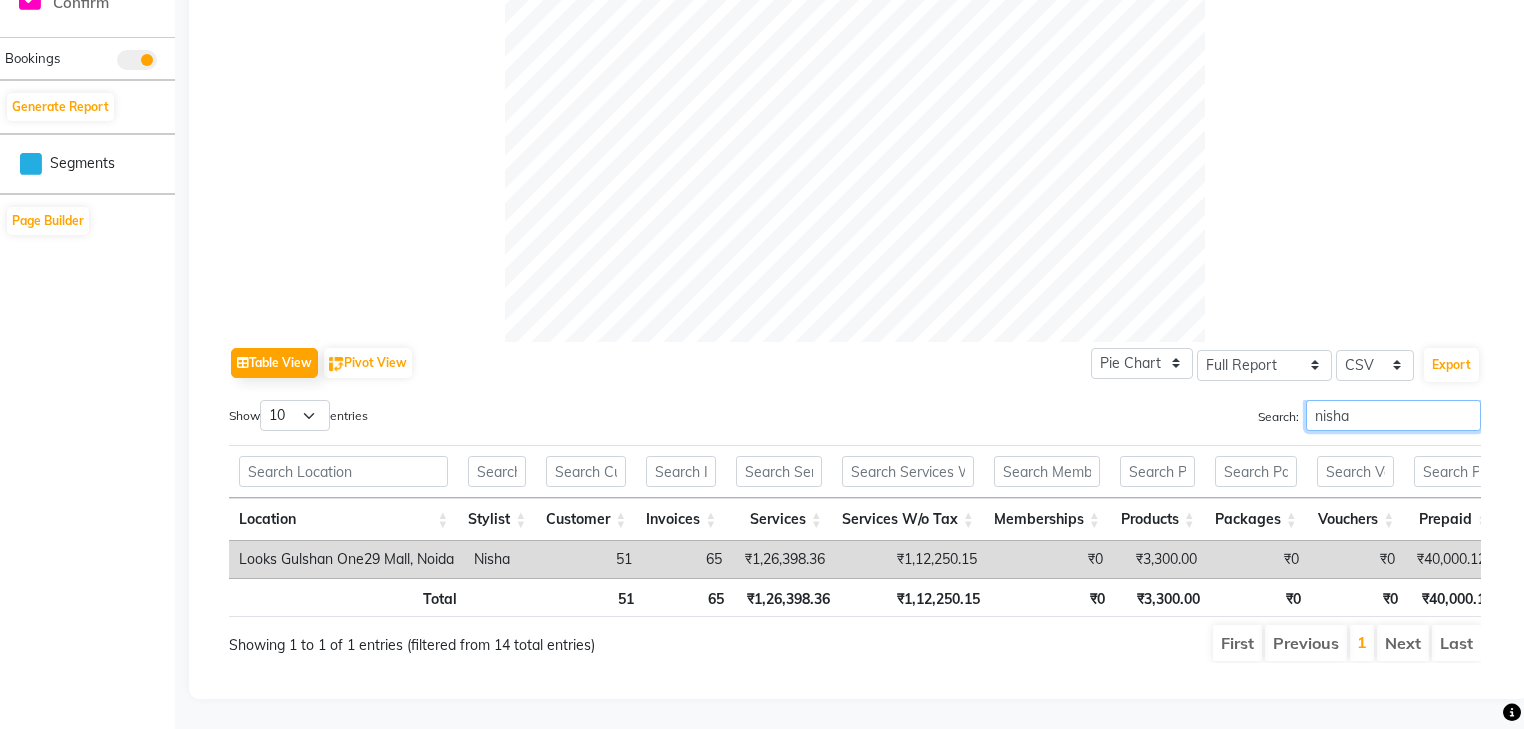 click on "nisha" at bounding box center (1393, 415) 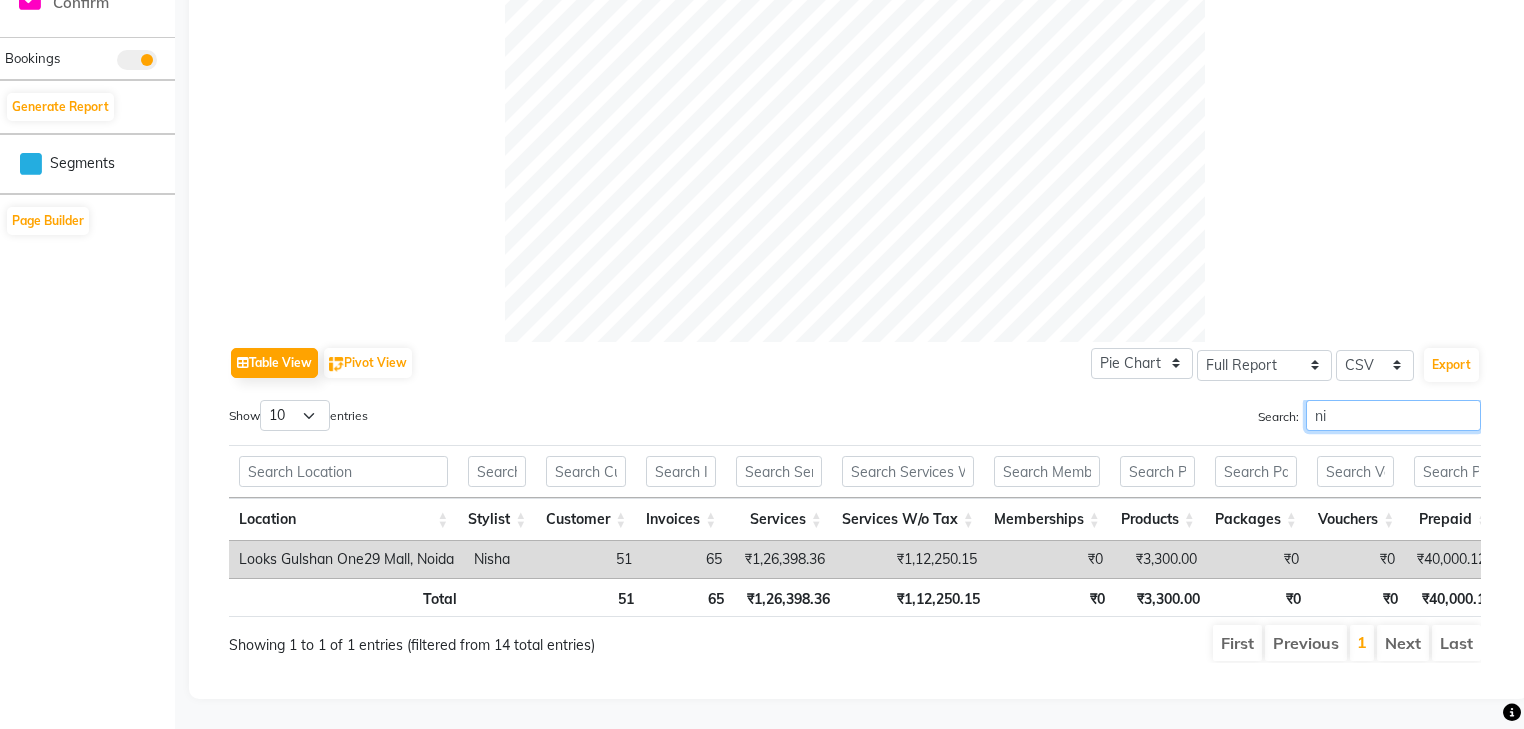 type on "n" 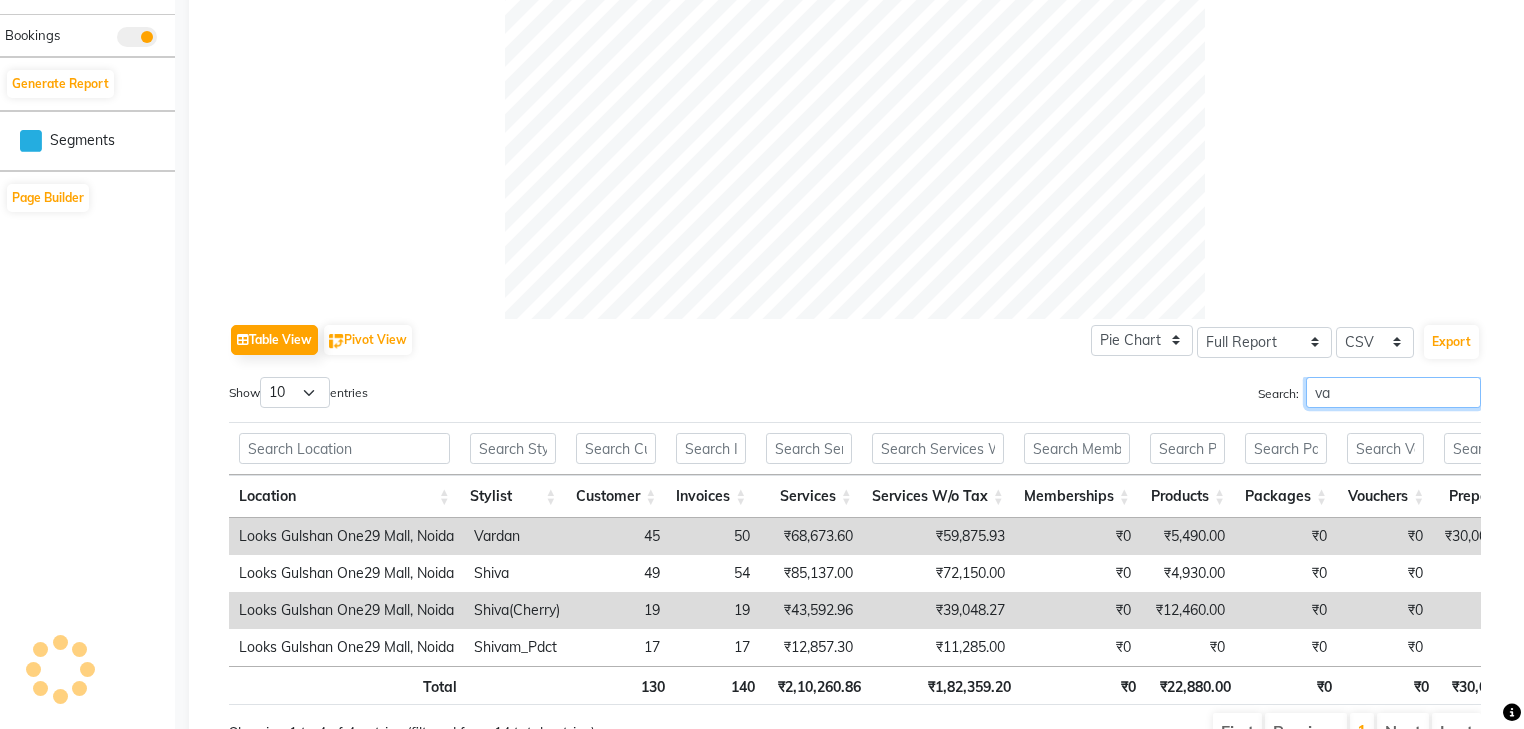 scroll, scrollTop: 740, scrollLeft: 0, axis: vertical 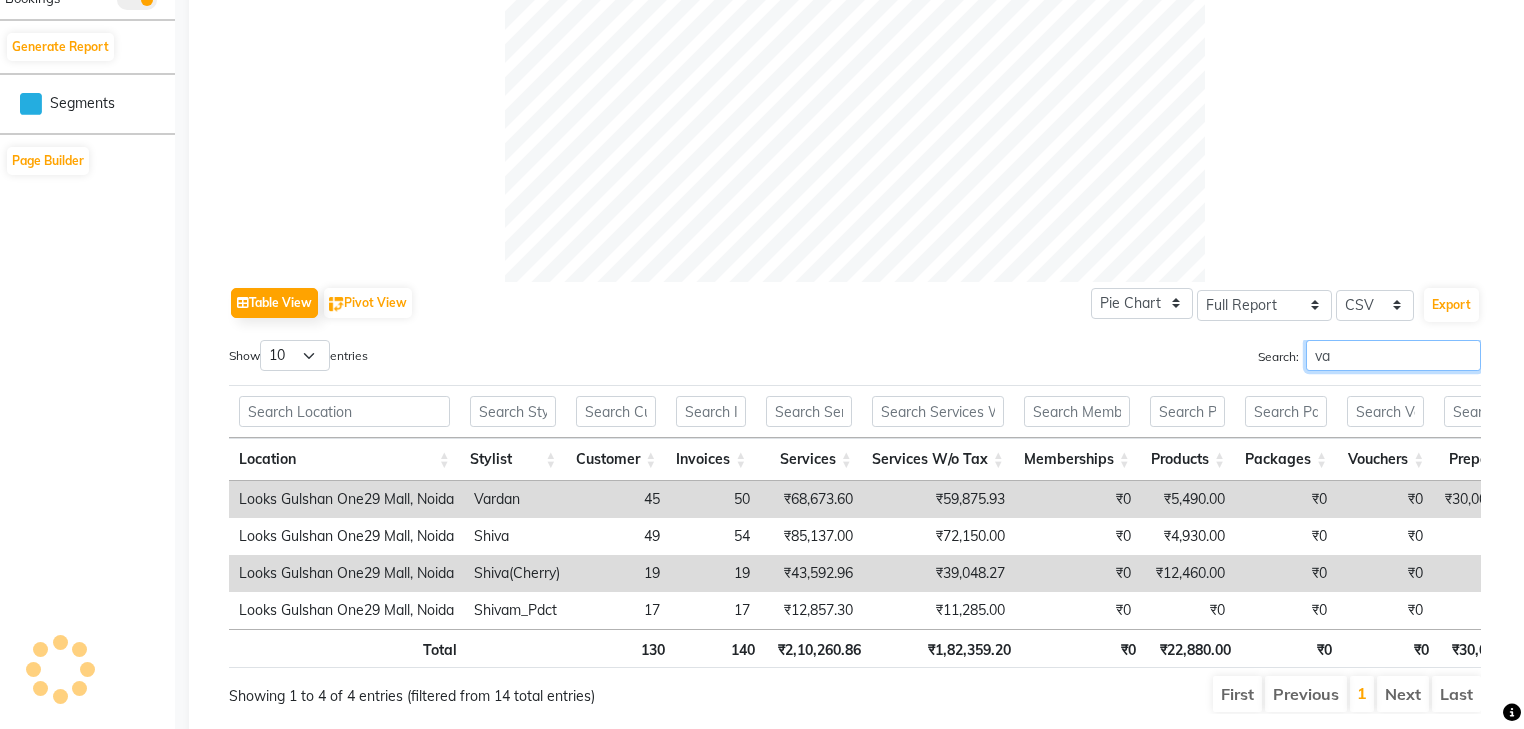 type on "v" 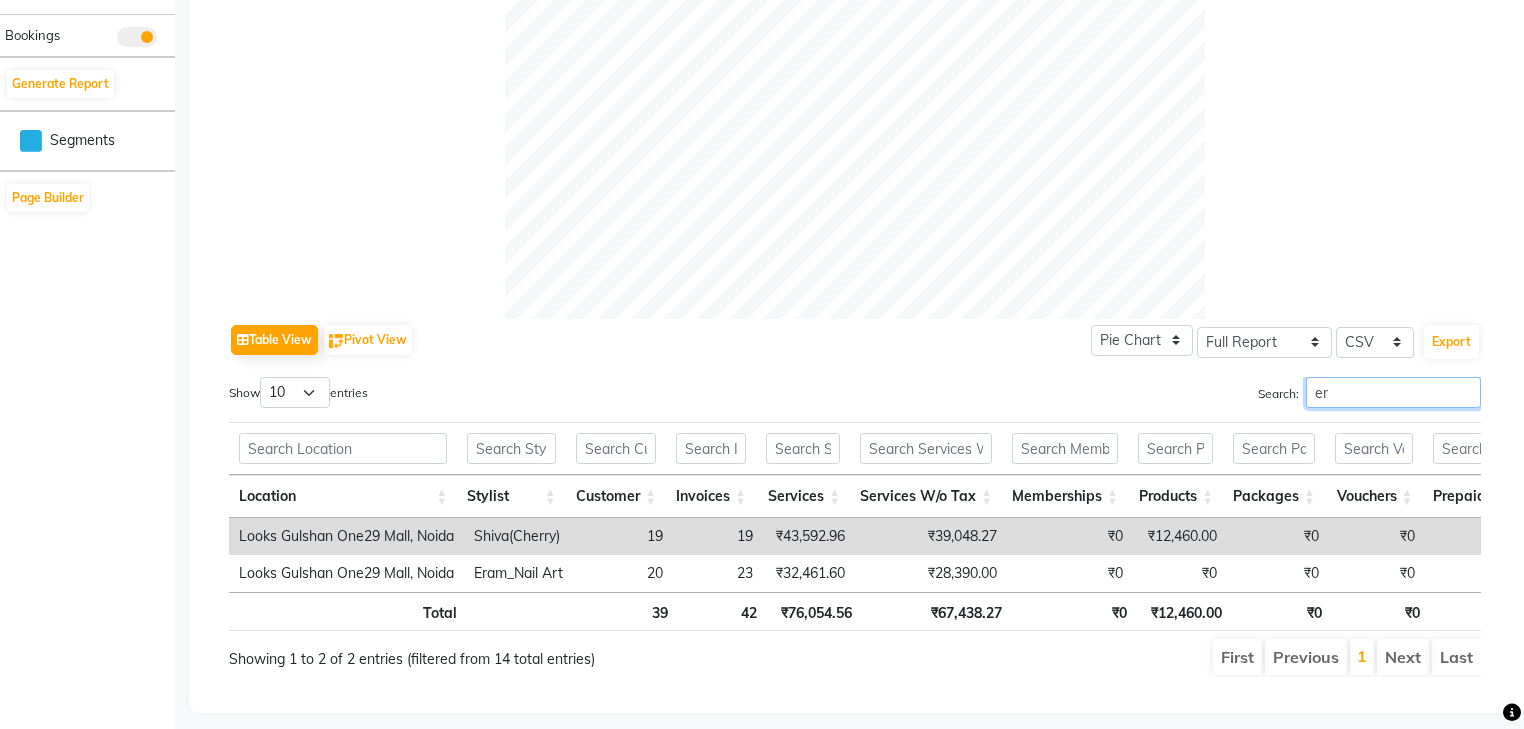 scroll, scrollTop: 740, scrollLeft: 0, axis: vertical 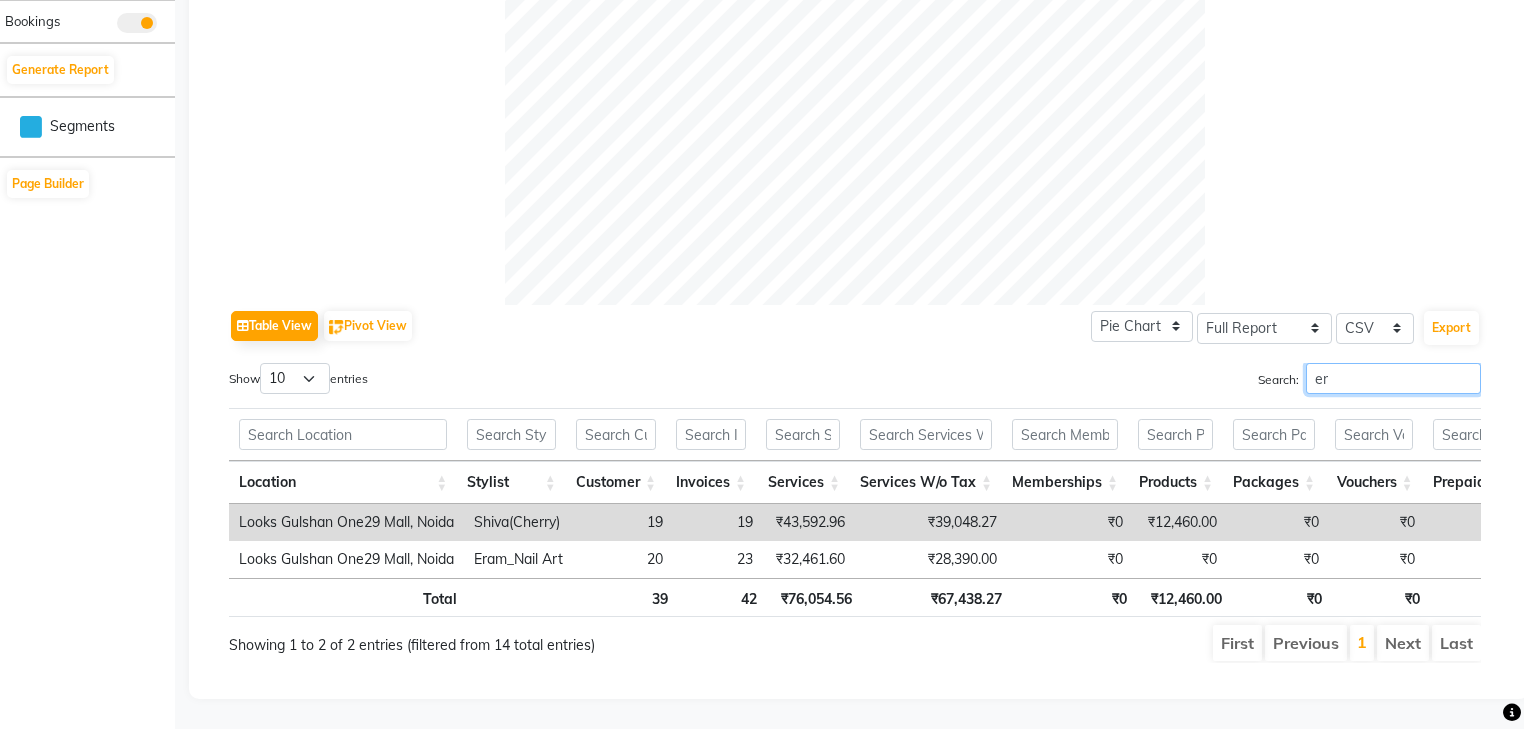 type on "e" 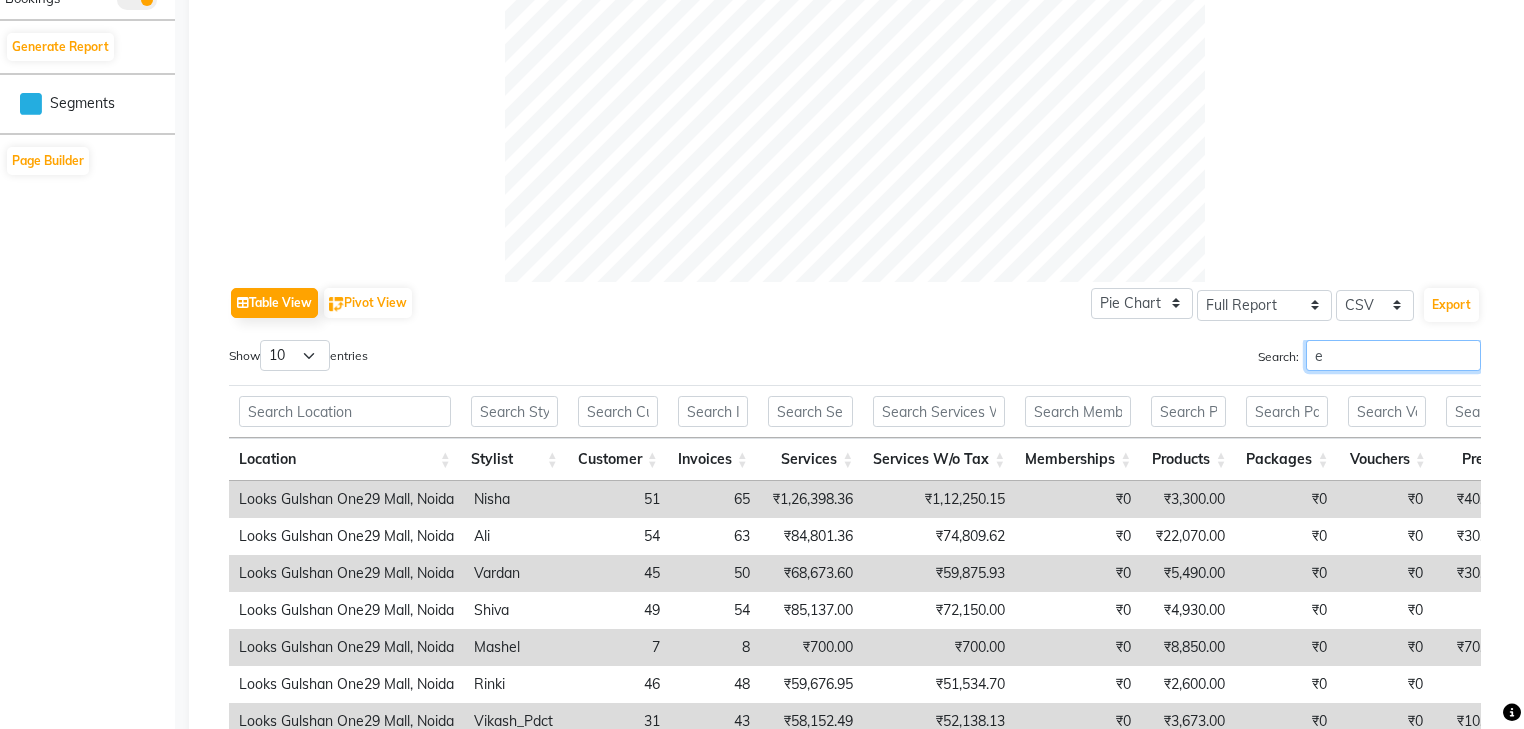 type 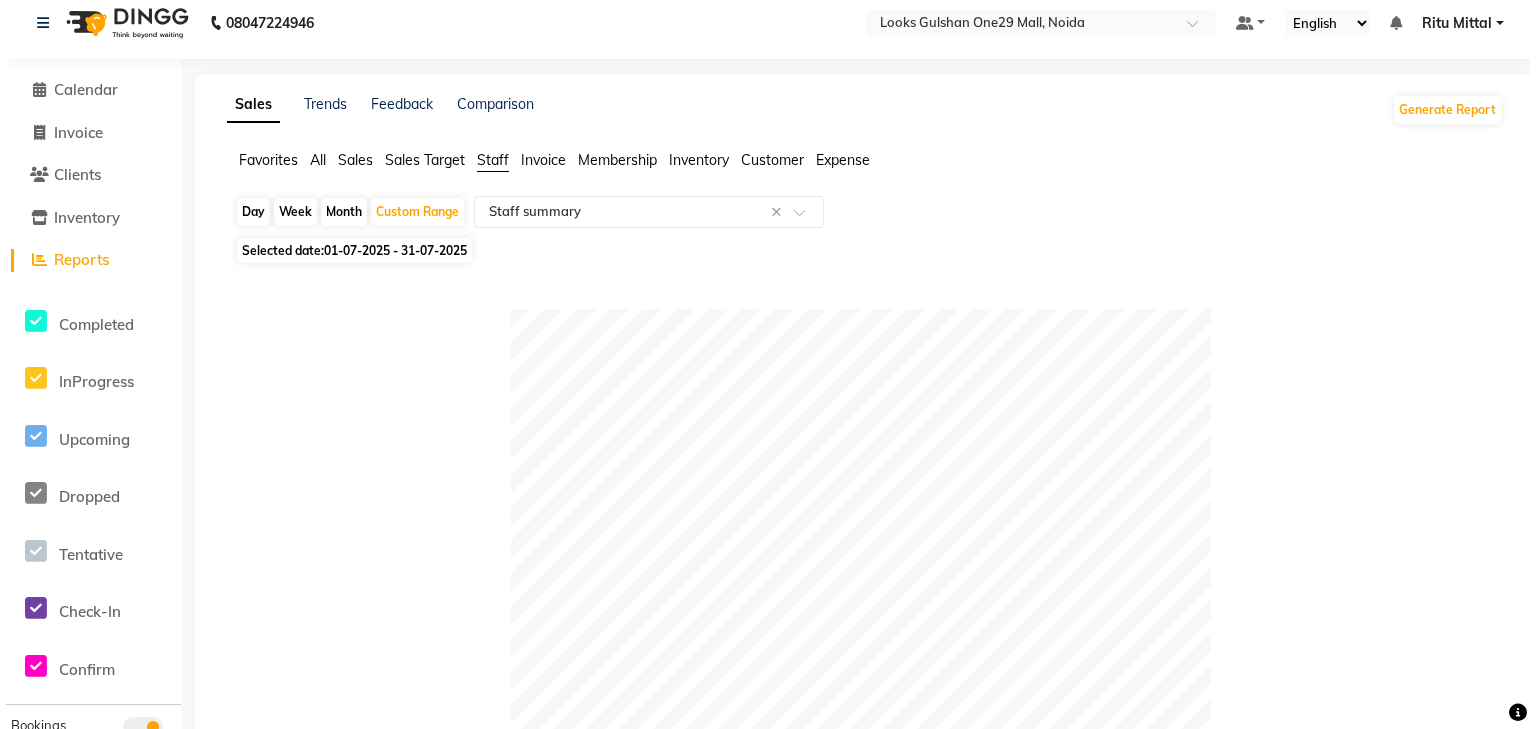 scroll, scrollTop: 0, scrollLeft: 0, axis: both 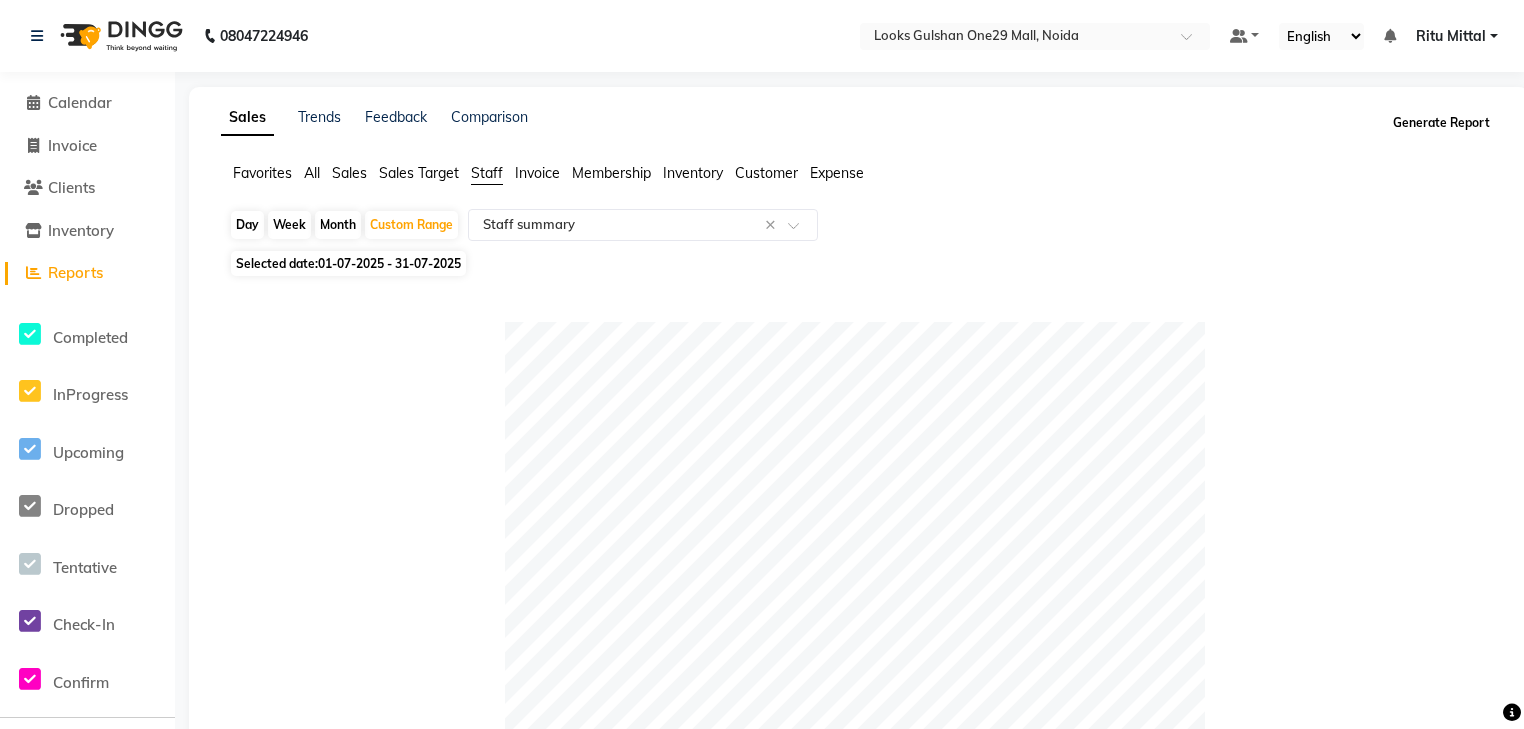 click on "Generate Report" 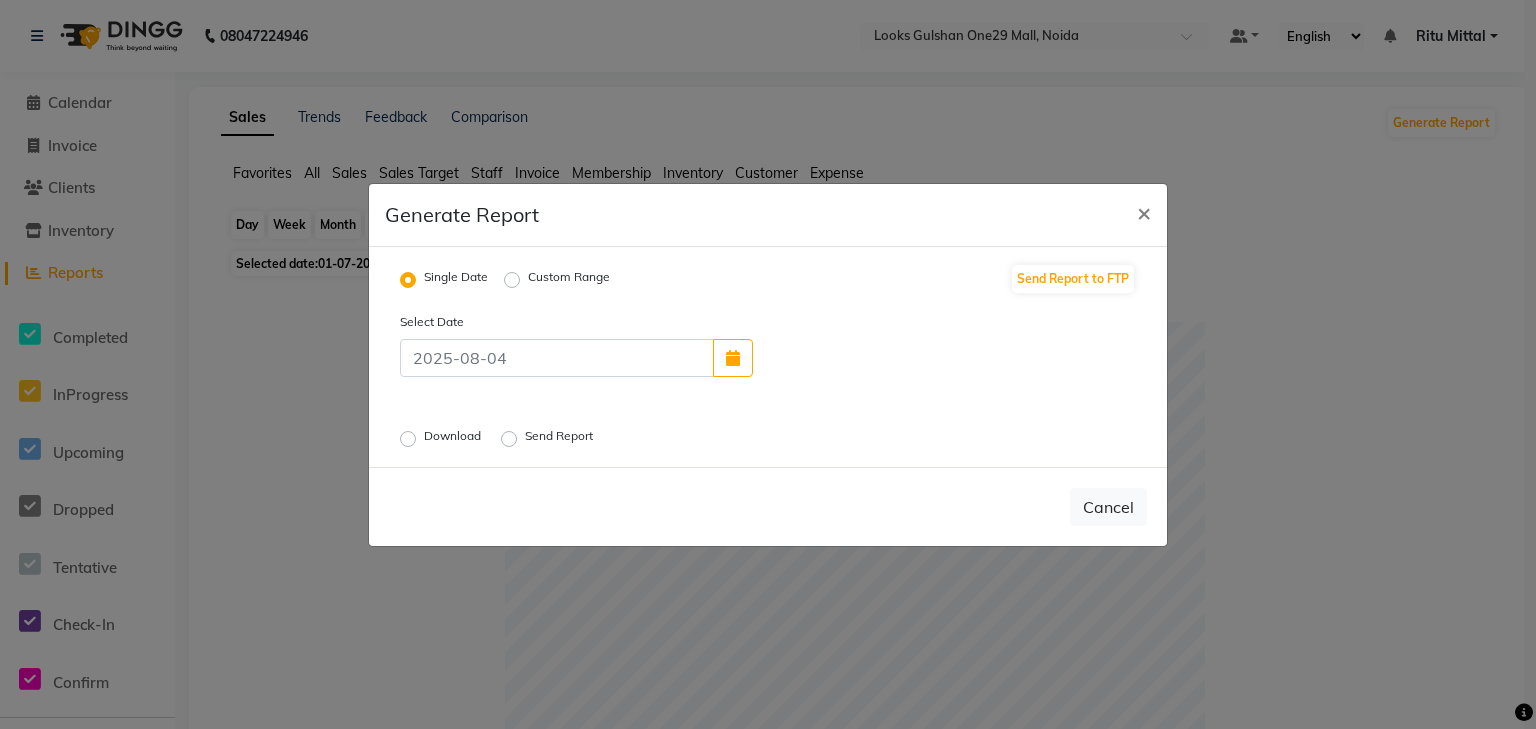 click on "Custom Range" 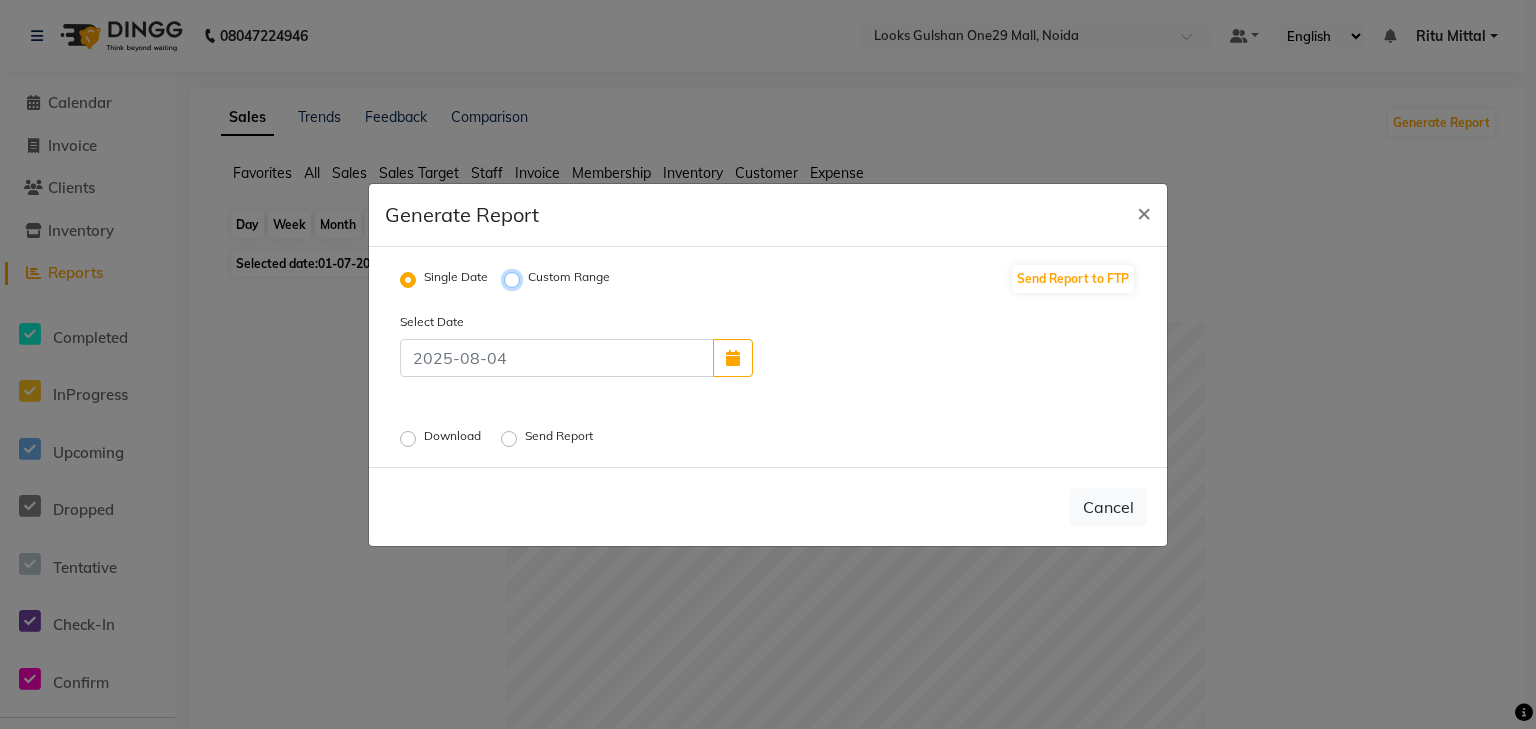 click on "Custom Range" at bounding box center (515, 279) 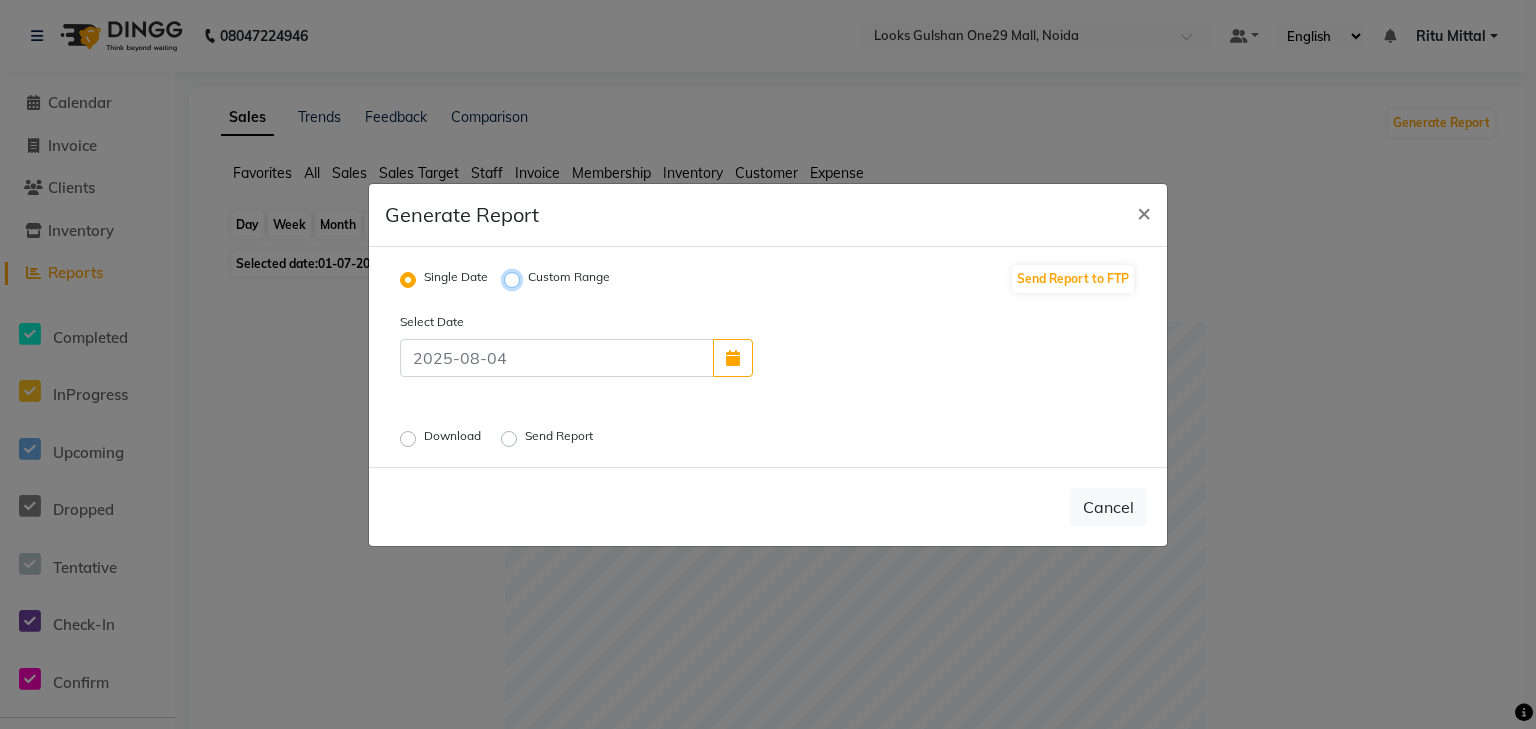 radio on "true" 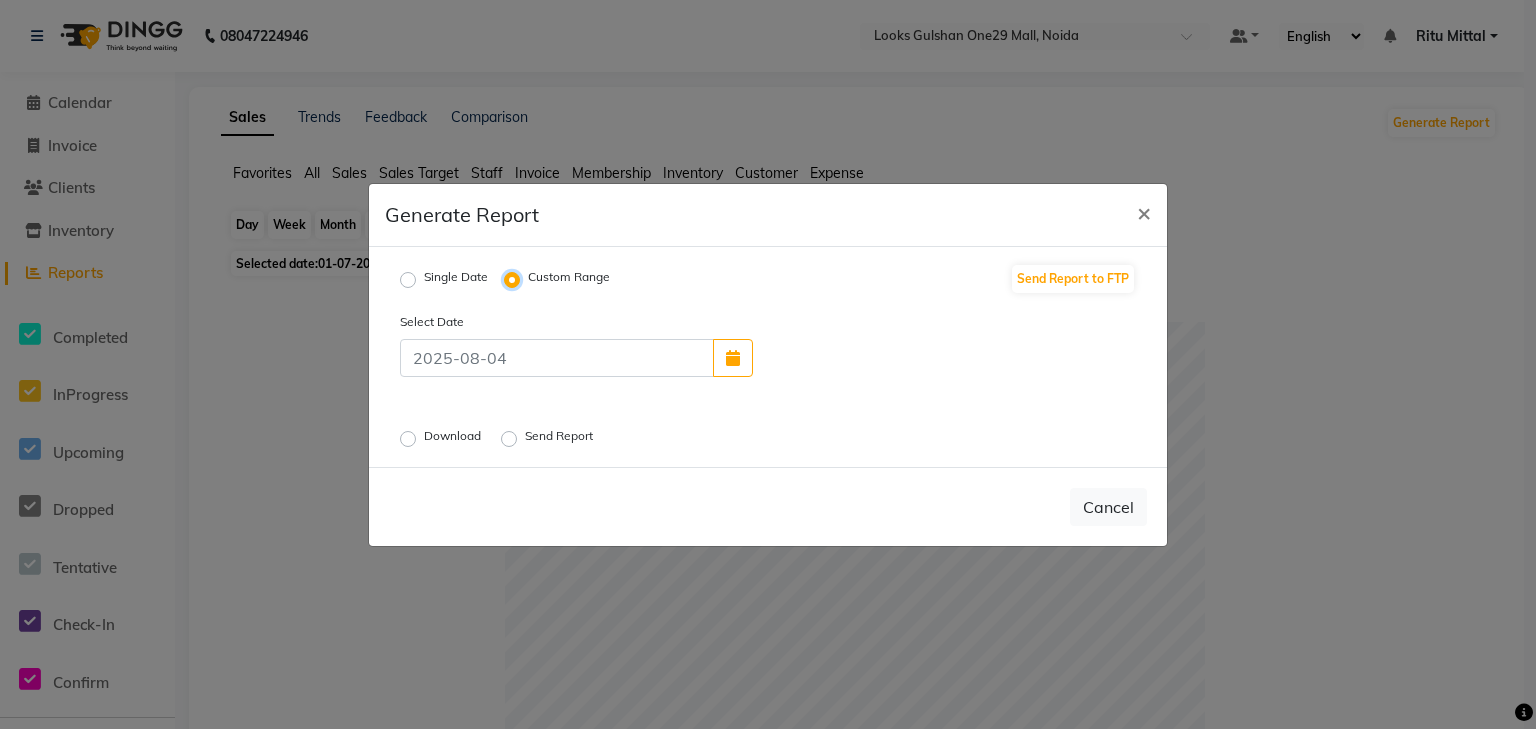 select on "8" 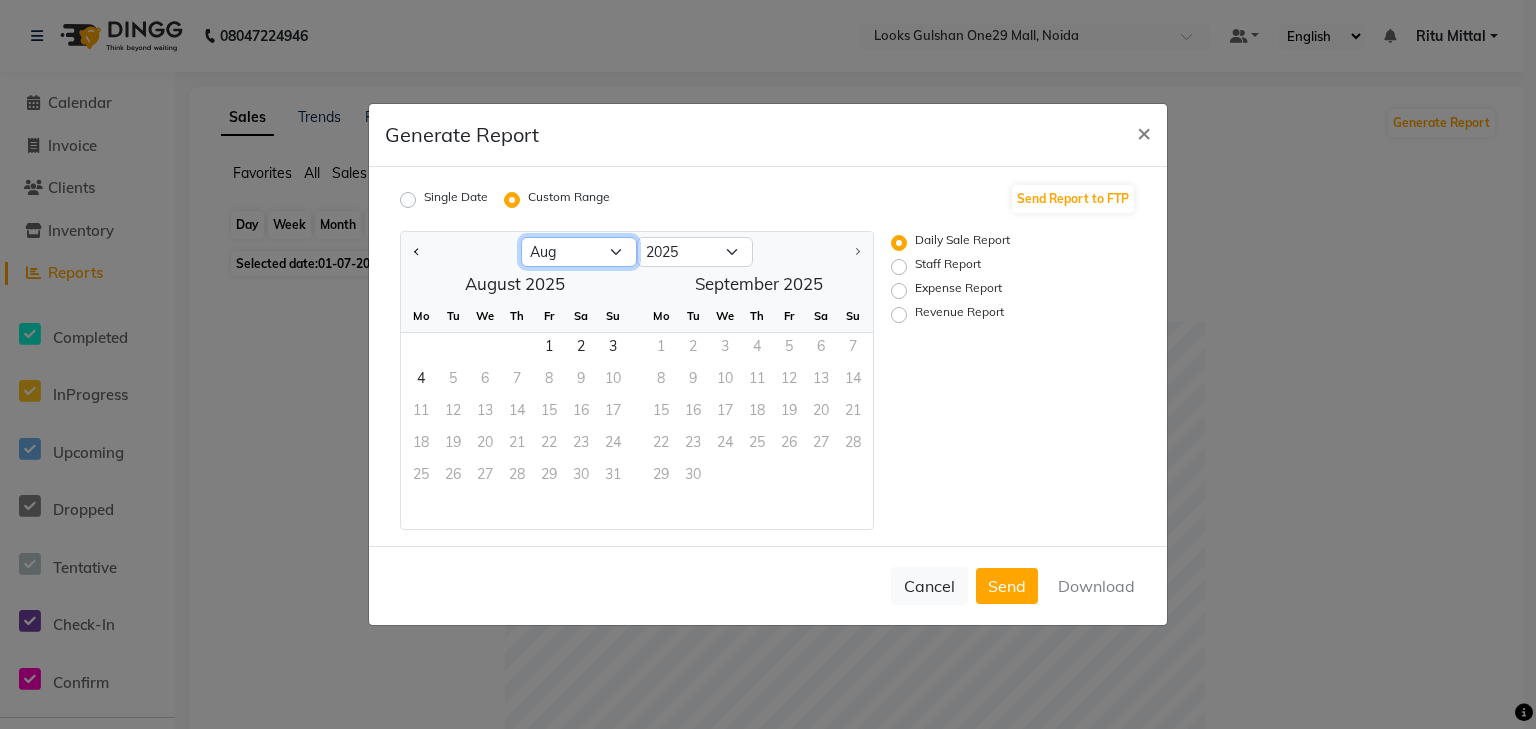click on "Jan Feb Mar Apr May Jun Jul Aug" 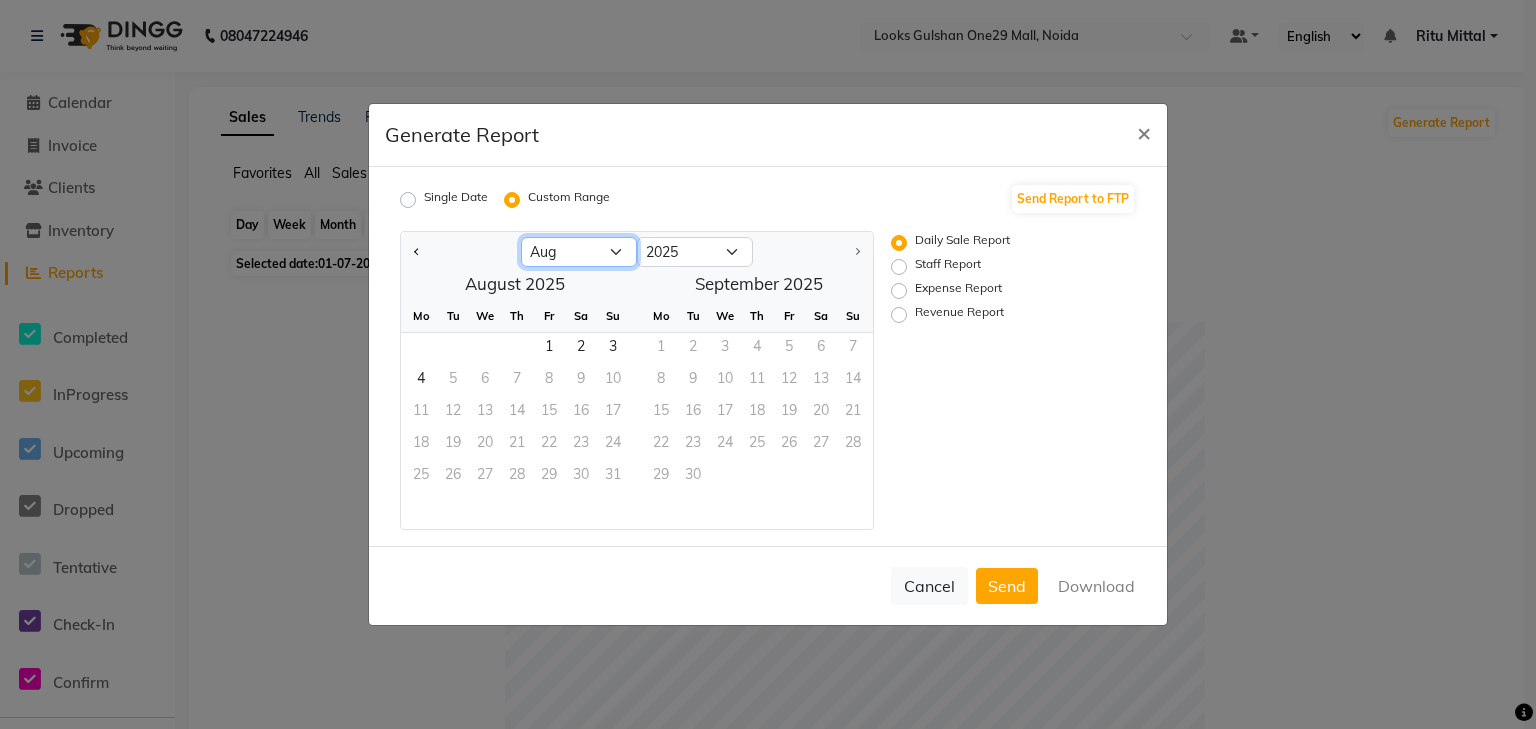 select on "7" 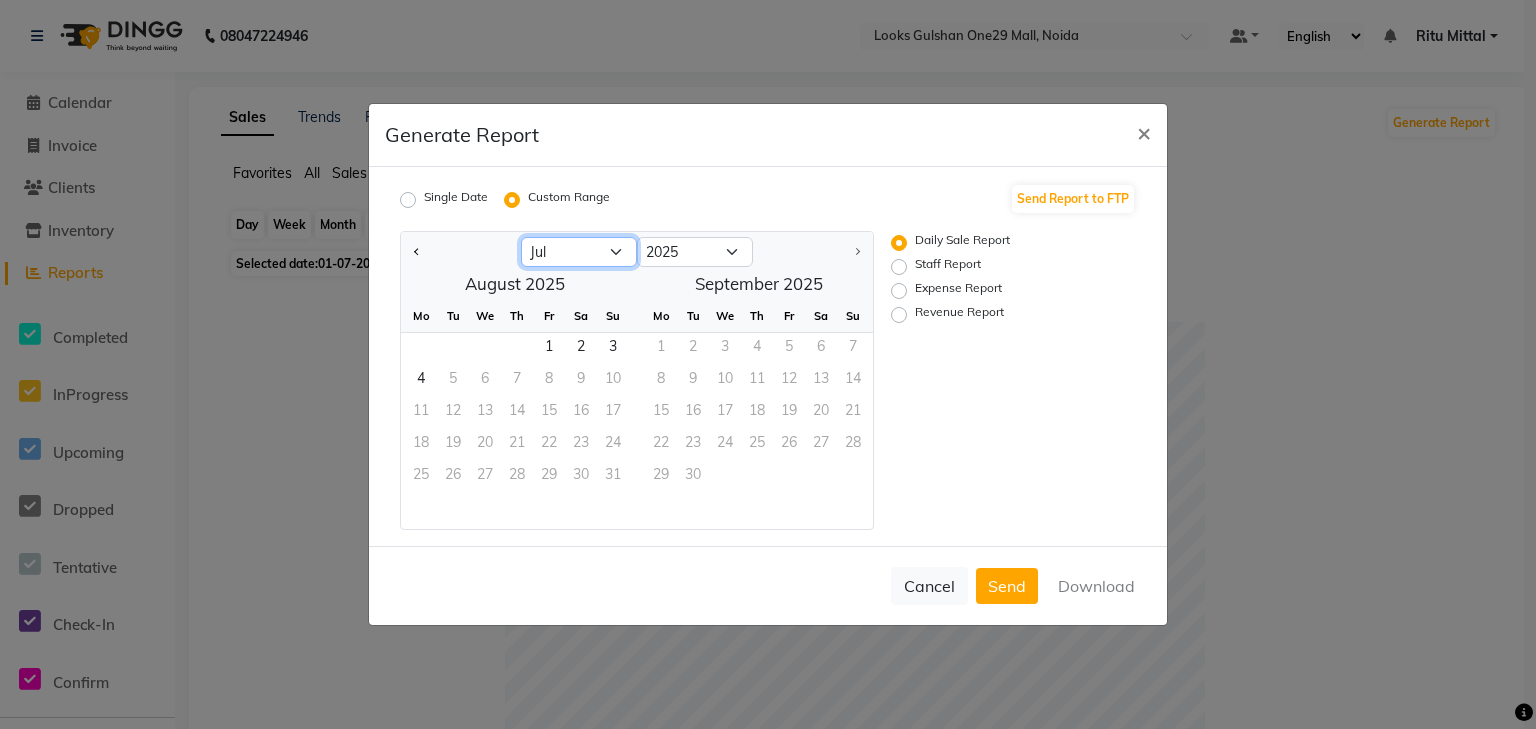 click on "Jan Feb Mar Apr May Jun Jul Aug" 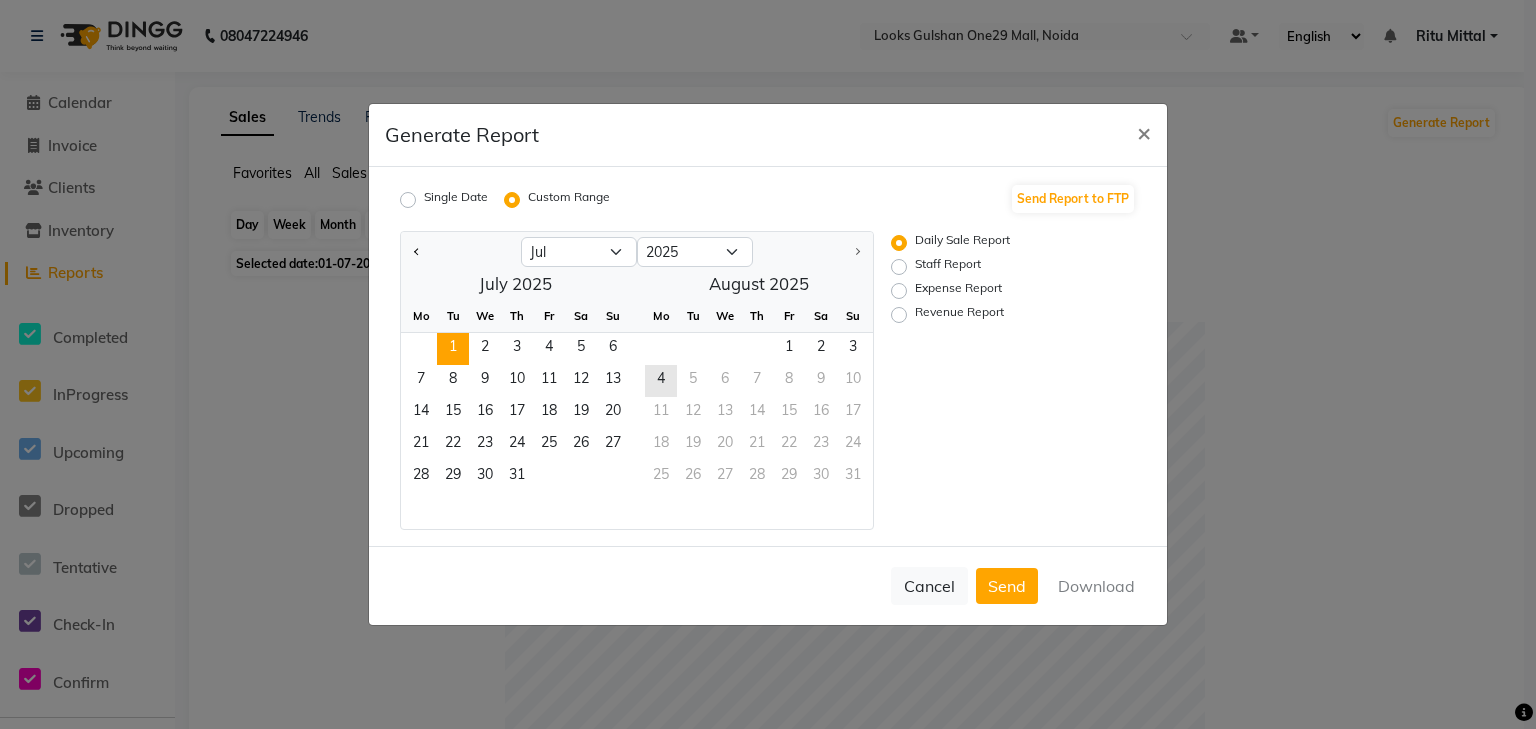 click on "1" 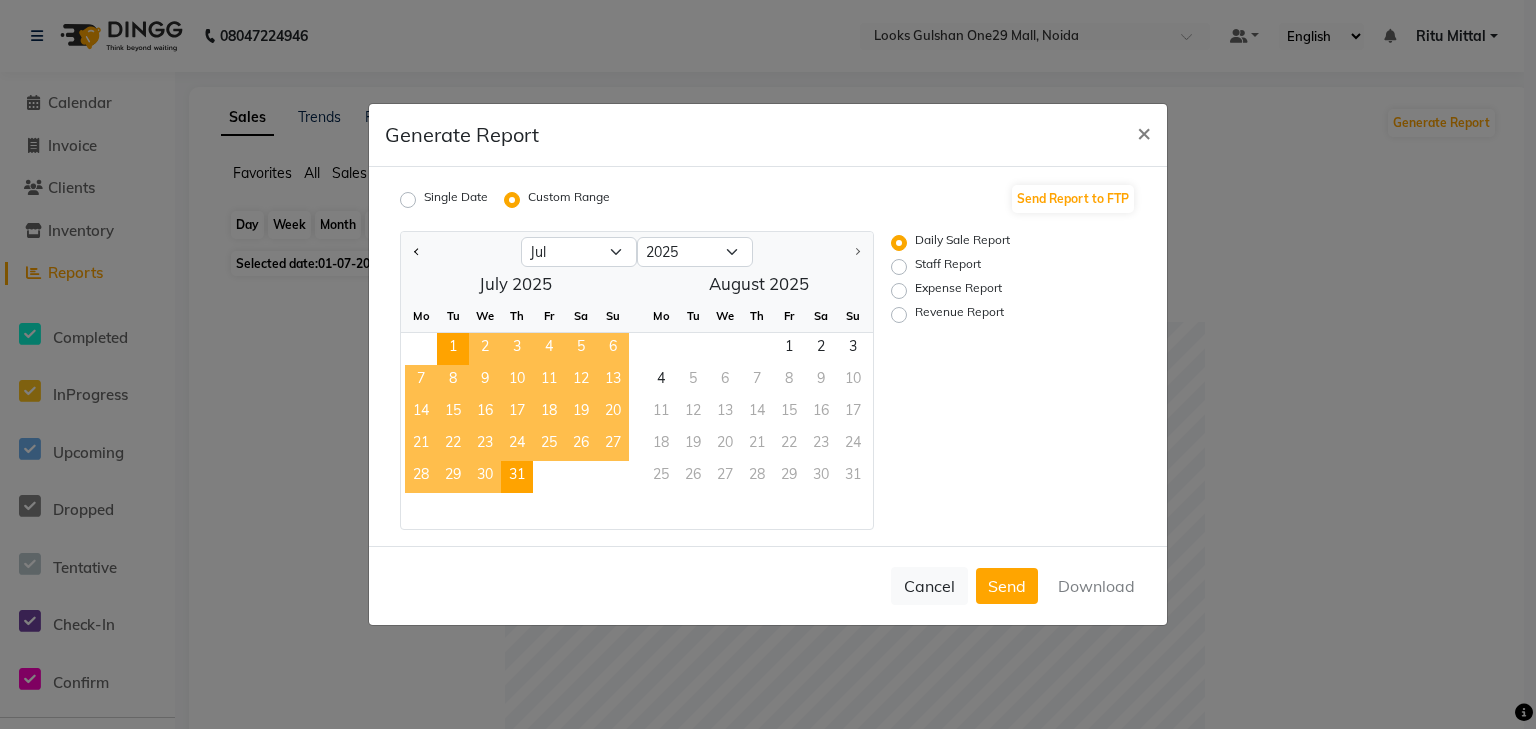 click on "31" 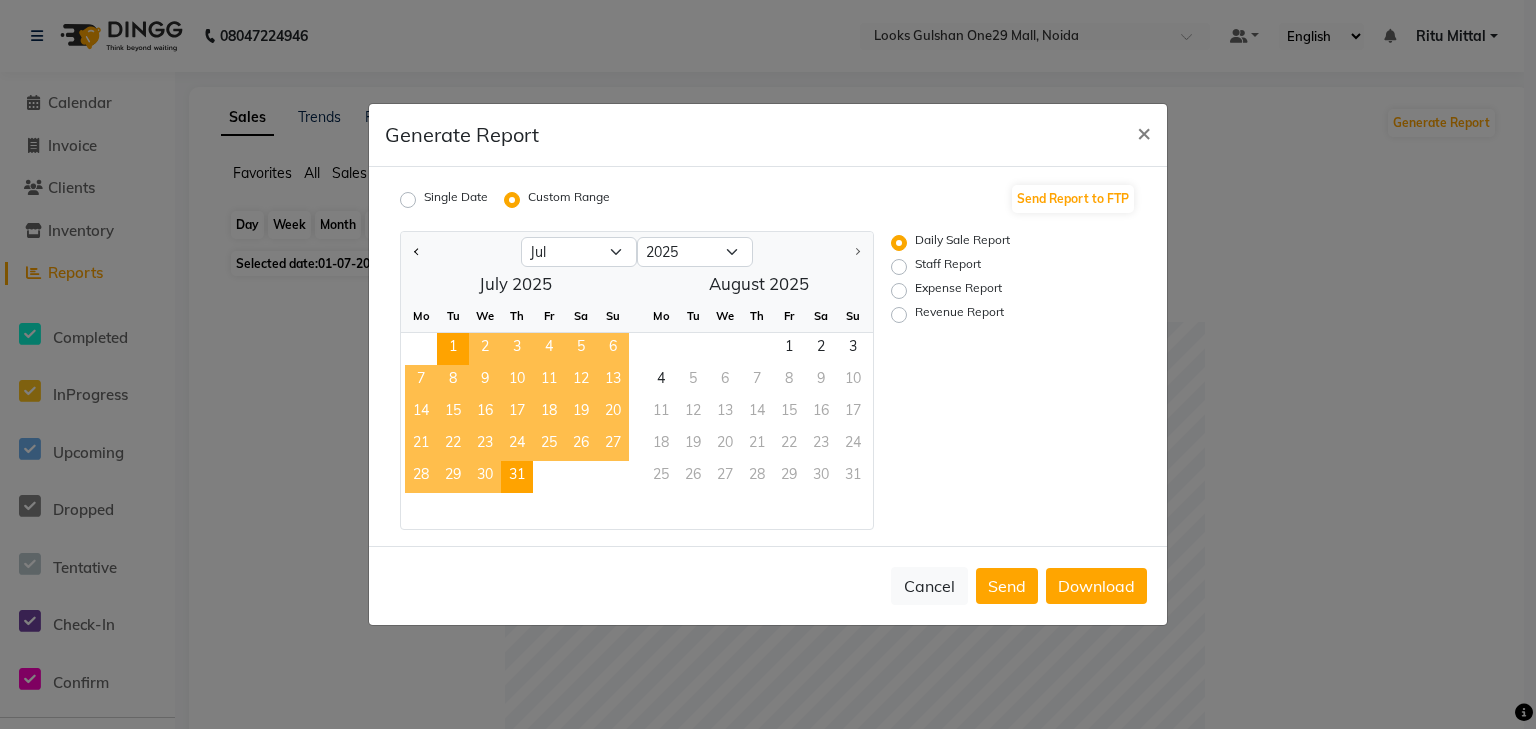 click on "Revenue Report" 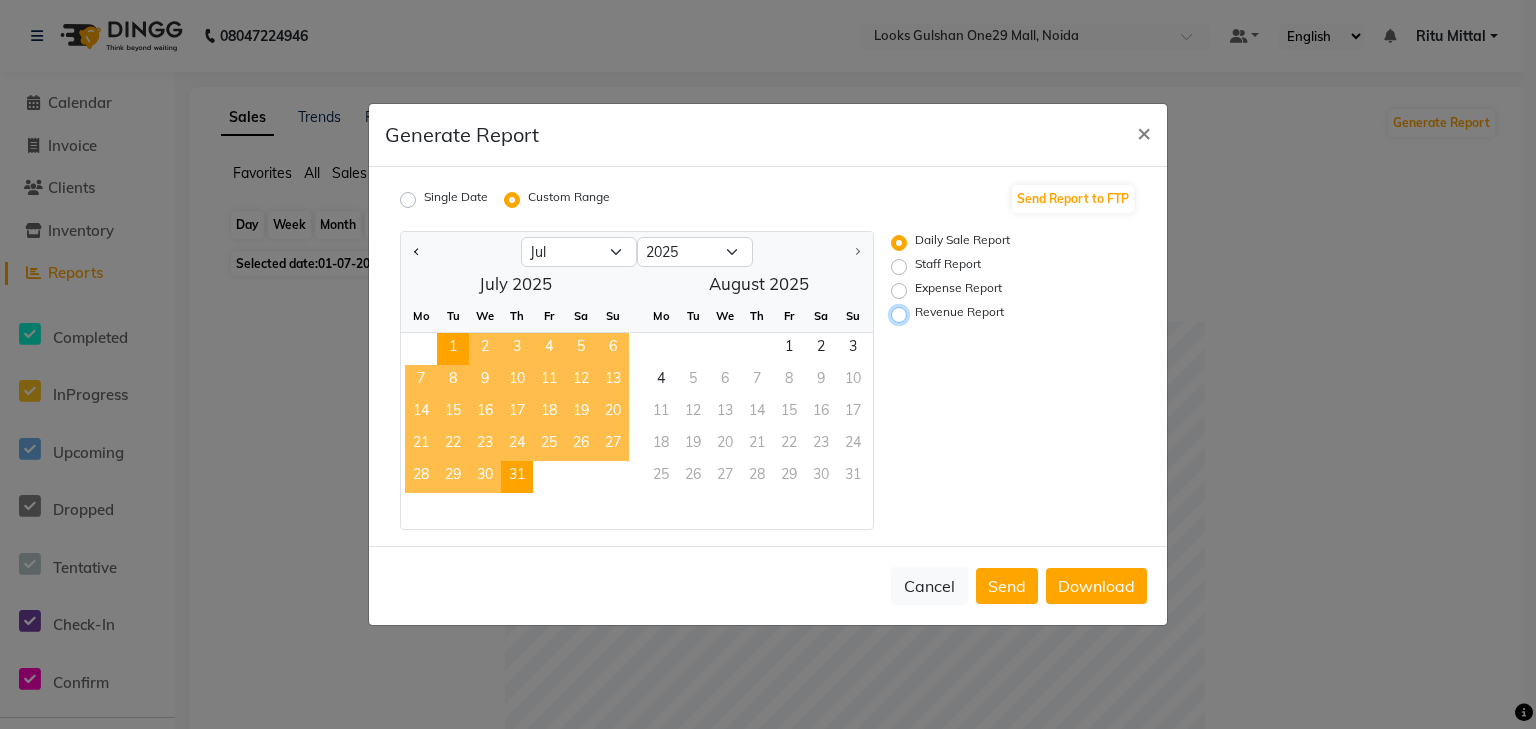 click on "Revenue Report" at bounding box center (902, 315) 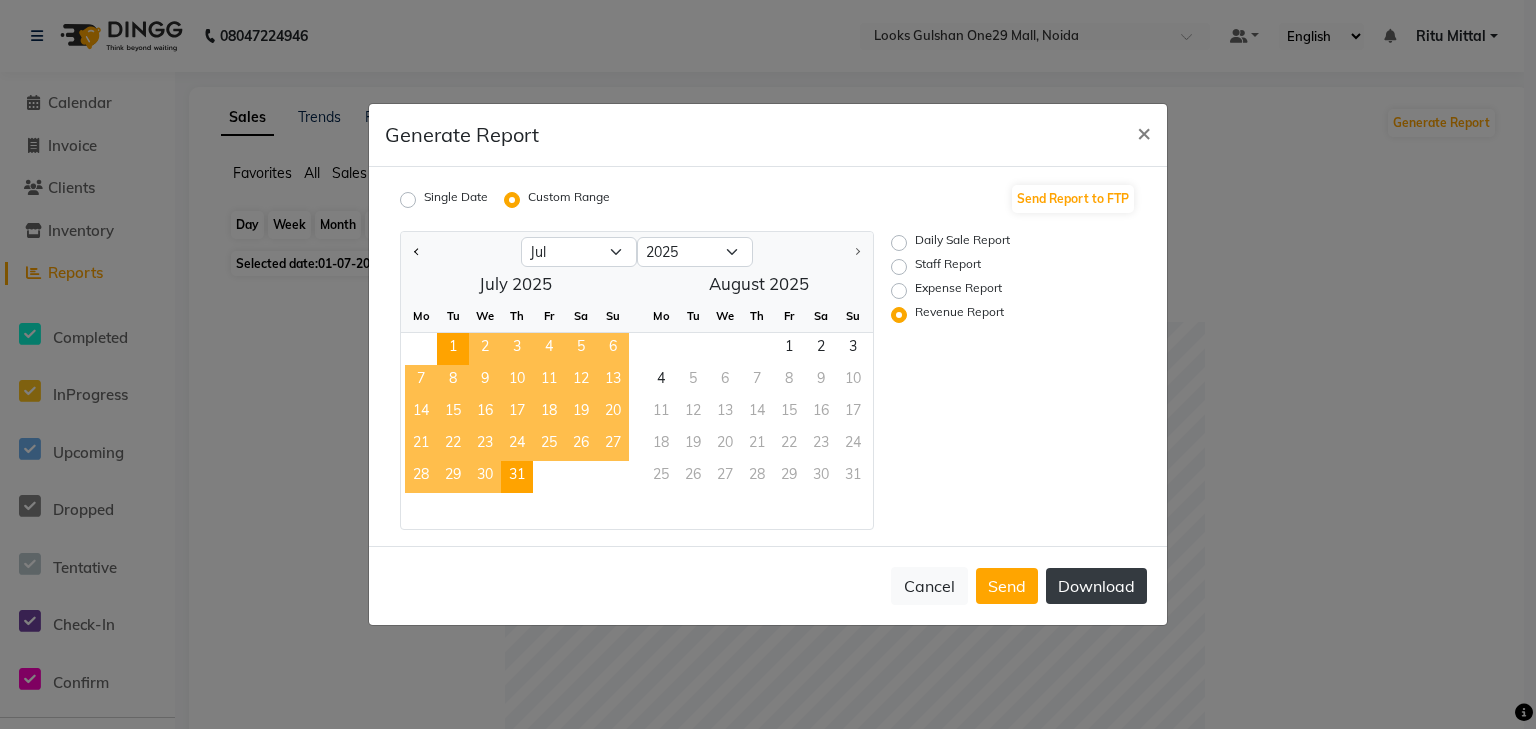 click on "Download" 